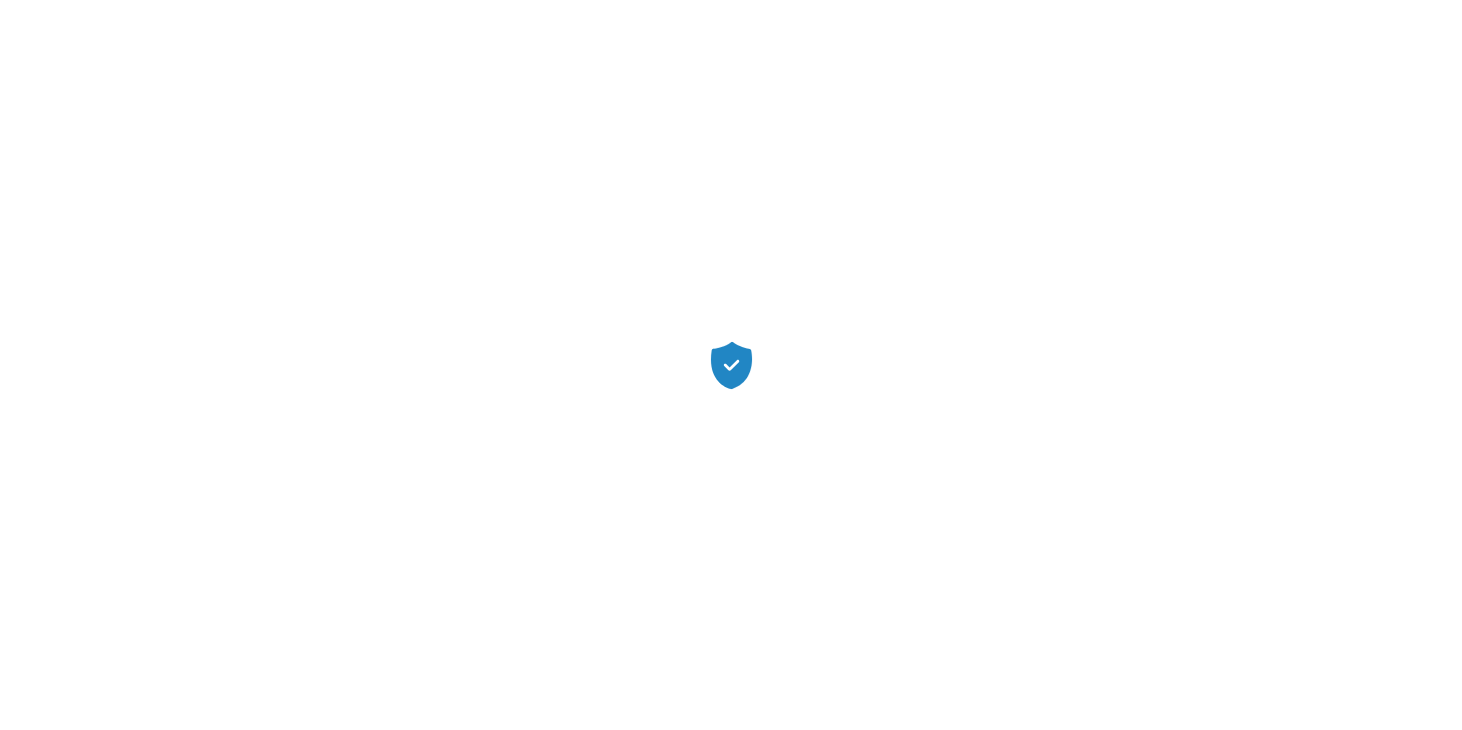 scroll, scrollTop: 0, scrollLeft: 0, axis: both 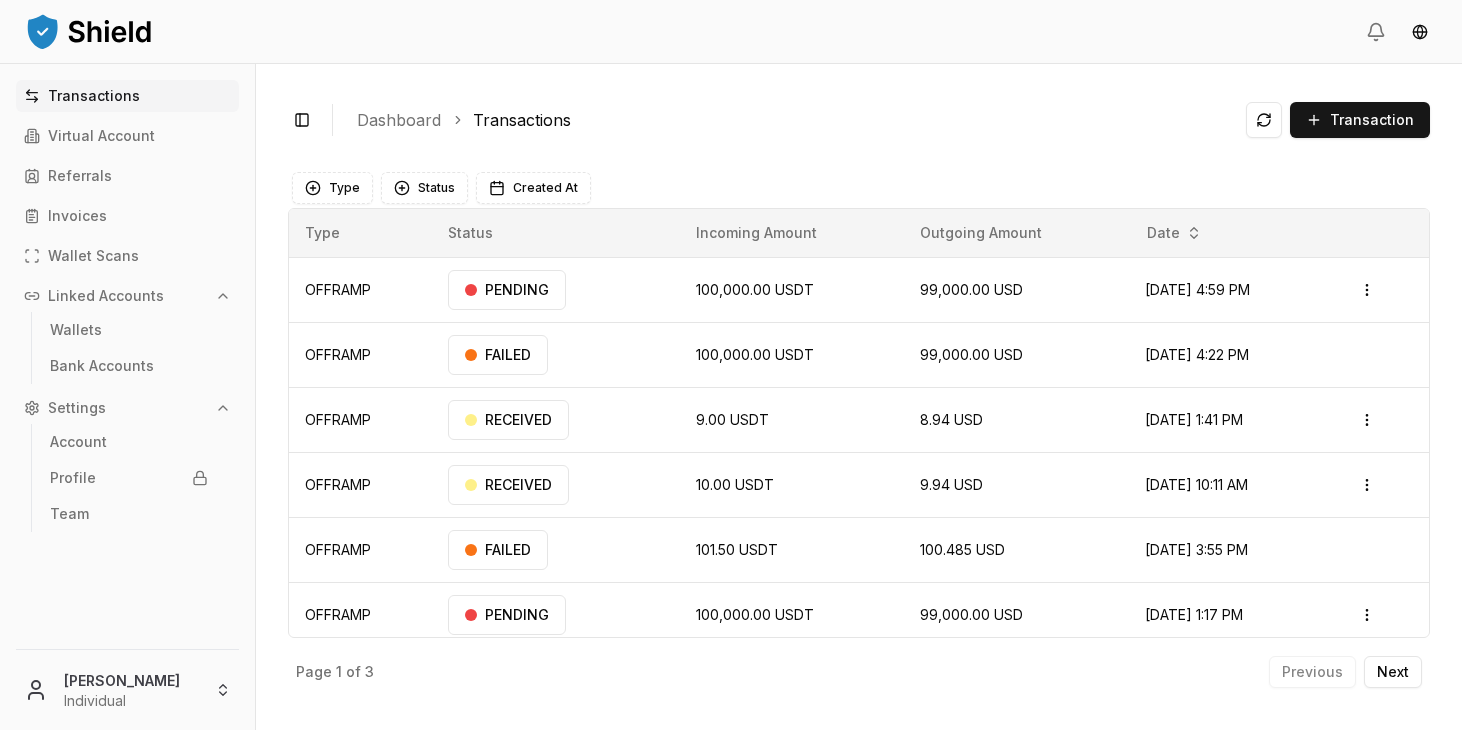 click on "Toggle Sidebar Dashboard Transactions   Transaction OFFRAMP   100,000.00 USDT   99,000.00 USD [DATE] 4:59 PM PENDING Open menu OFFRAMP   100,000.00 USDT   99,000.00 USD [DATE] 4:22 PM FAILED OFFRAMP   9.00 USDT   8.94 USD [DATE] 1:41 PM RECEIVED Open menu OFFRAMP   10.00 USDT   9.94 USD [DATE] 10:11 AM RECEIVED Open menu OFFRAMP   101.50 USDT   100.485 USD [DATE] 3:55 PM FAILED OFFRAMP   100,000.00 USDT   99,000.00 USD [DATE] 1:17 PM PENDING Open menu ONRAMP   1,650.00 USD   1,648.35 USDT [DATE] 4:13 PM PROCESSED Open menu ONRAMP   1,436.00 USD   1,434.56 USDT [DATE] 12:34 PM PROCESSED Open menu Page 1 of 3 Previous Next Type Status Created At Type Status Incoming Amount Outgoing Amount Date   OFFRAMP   PENDING   100,000.00   USDT   99,000.00   USD   [DATE] 4:59 PM   Open menu   OFFRAMP   FAILED   100,000.00   USDT   99,000.00   USD   [DATE] 4:22 PM     OFFRAMP   RECEIVED   9.00   USDT   8.94   USD   [DATE] 1:41 PM   Open menu   OFFRAMP" at bounding box center (859, 397) 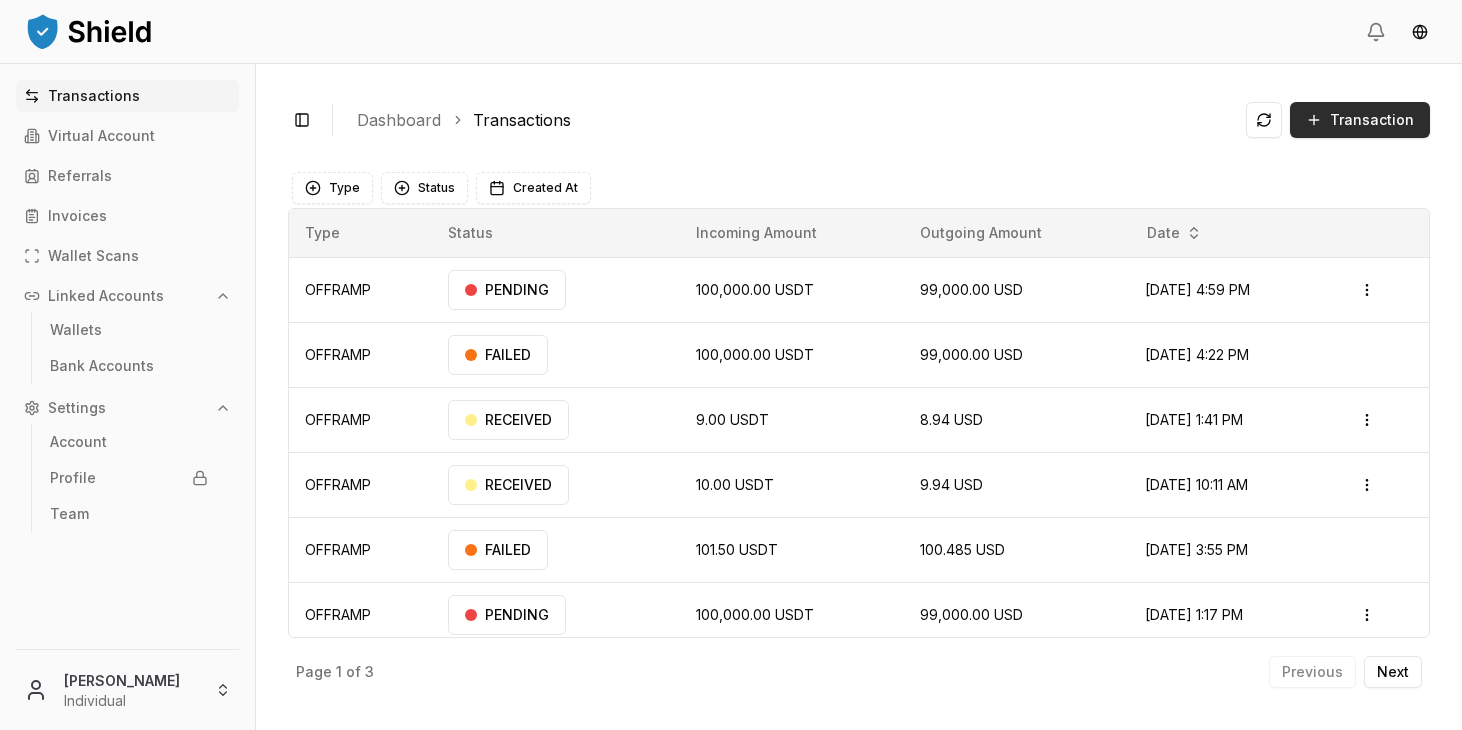 click on "Transaction" at bounding box center [1360, 120] 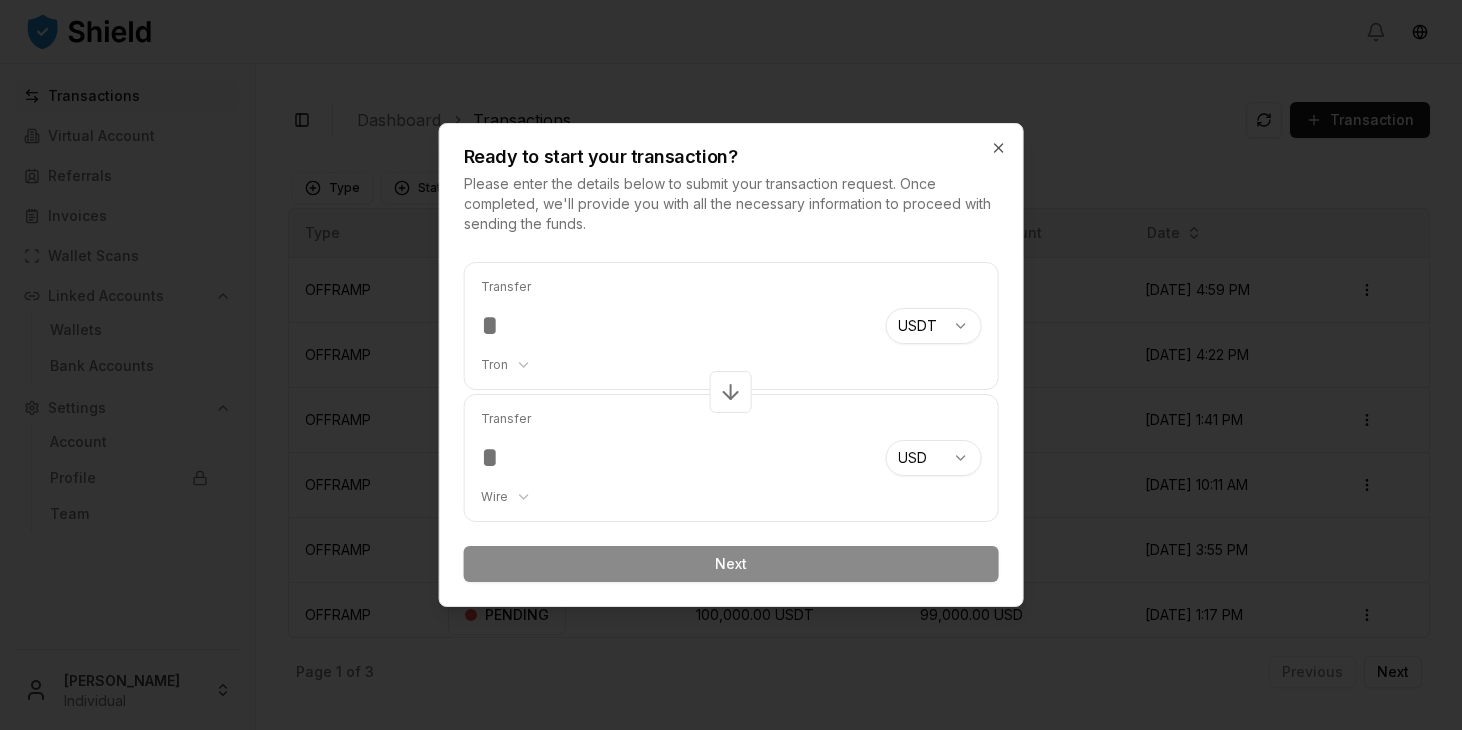 click at bounding box center (675, 326) 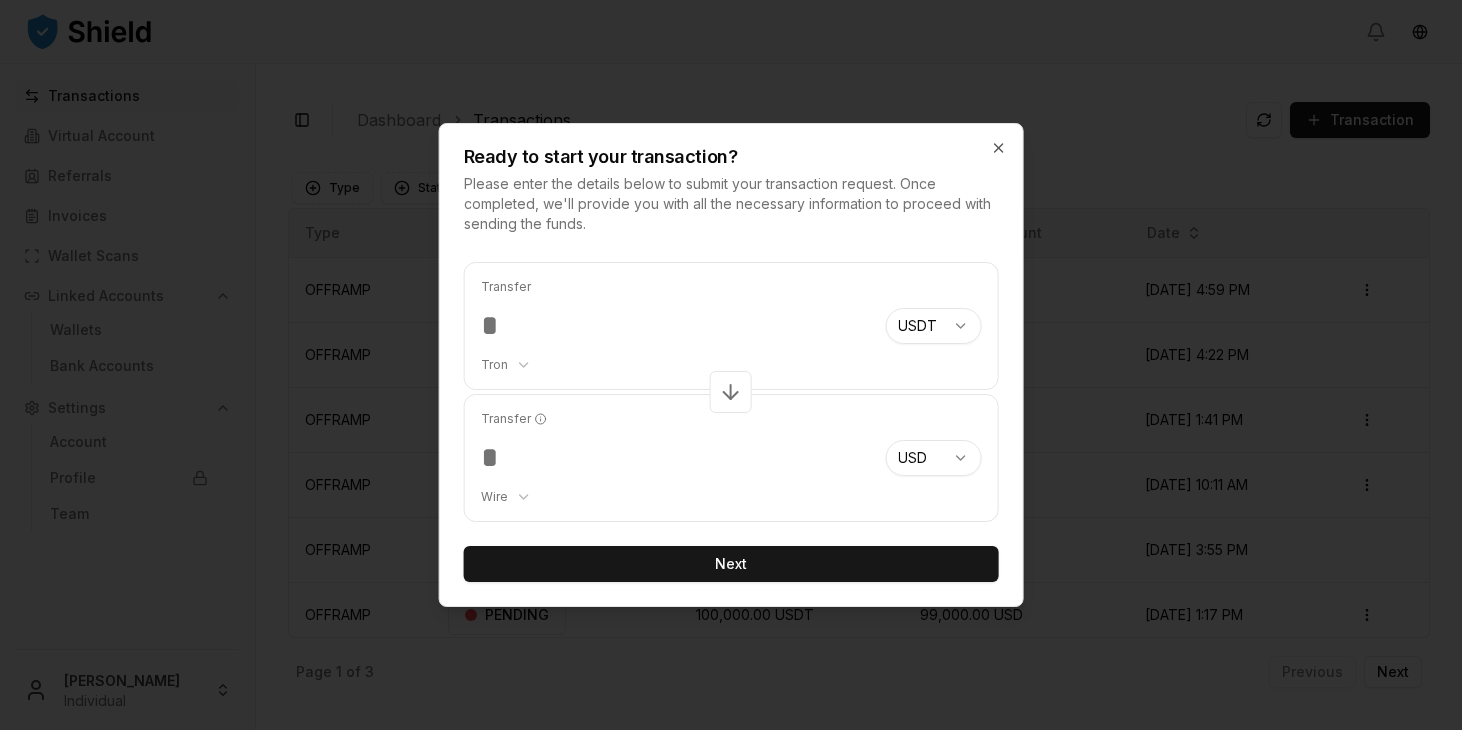 type on "******" 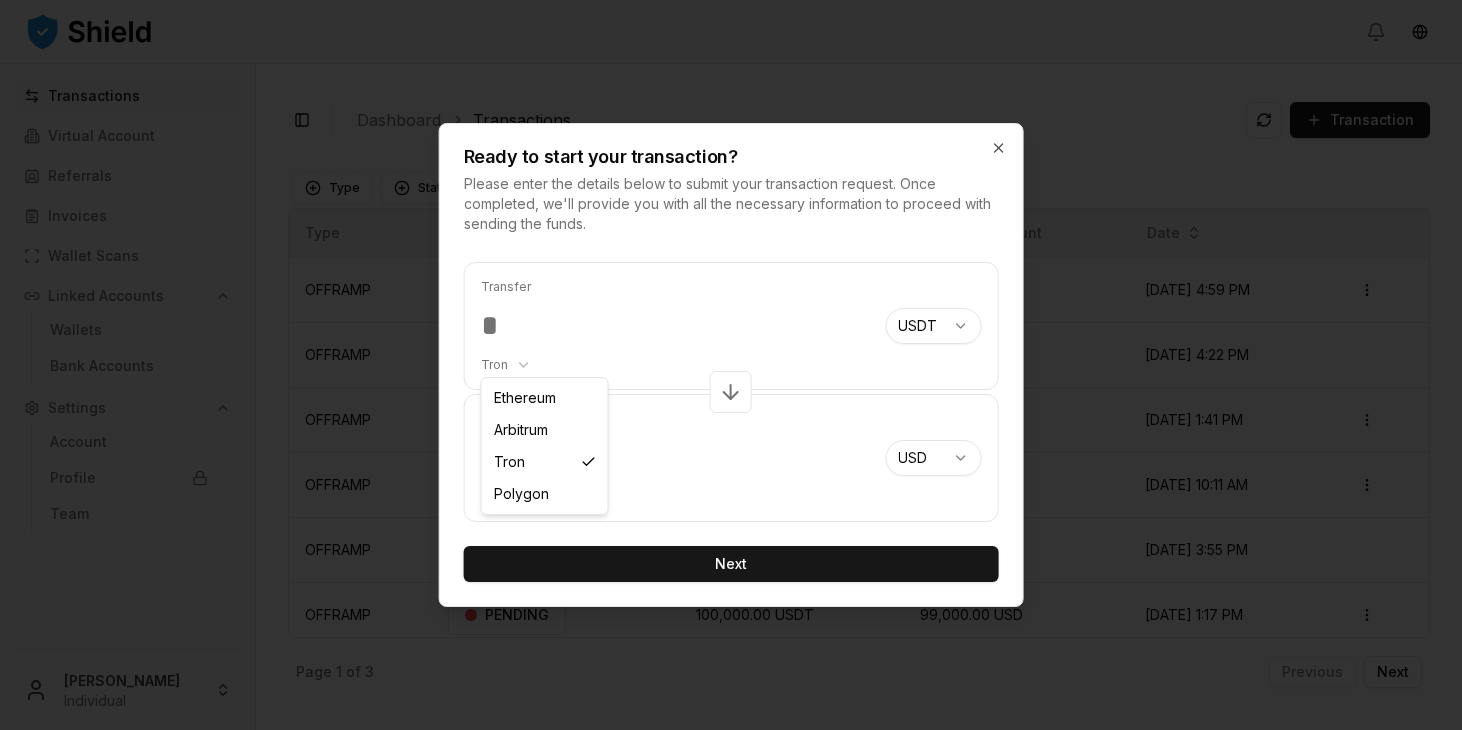 click on "Transactions Virtual Account Referrals Invoices Wallet Scans Linked Accounts Wallets Bank Accounts Settings Account Profile Team [PERSON_NAME] Individual Toggle Sidebar Dashboard Transactions   Transaction OFFRAMP   100,000.00 USDT   99,000.00 USD [DATE] 4:59 PM PENDING Open menu OFFRAMP   100,000.00 USDT   99,000.00 USD [DATE] 4:22 PM FAILED OFFRAMP   9.00 USDT   8.94 USD [DATE] 1:41 PM RECEIVED Open menu OFFRAMP   10.00 USDT   9.94 USD [DATE] 10:11 AM RECEIVED Open menu OFFRAMP   101.50 USDT   100.485 USD [DATE] 3:55 PM FAILED OFFRAMP   100,000.00 USDT   99,000.00 USD [DATE] 1:17 PM PENDING Open menu ONRAMP   1,650.00 USD   1,648.35 USDT [DATE] 4:13 PM PROCESSED Open menu ONRAMP   1,436.00 USD   1,434.56 USDT [DATE] 12:34 PM PROCESSED Open menu Page 1 of 3 Previous Next Type Status Created At Type Status Incoming Amount Outgoing Amount Date   OFFRAMP   PENDING   100,000.00   USDT   99,000.00   USD   [DATE] 4:59 PM   Open menu   OFFRAMP   FAILED" at bounding box center [731, 365] 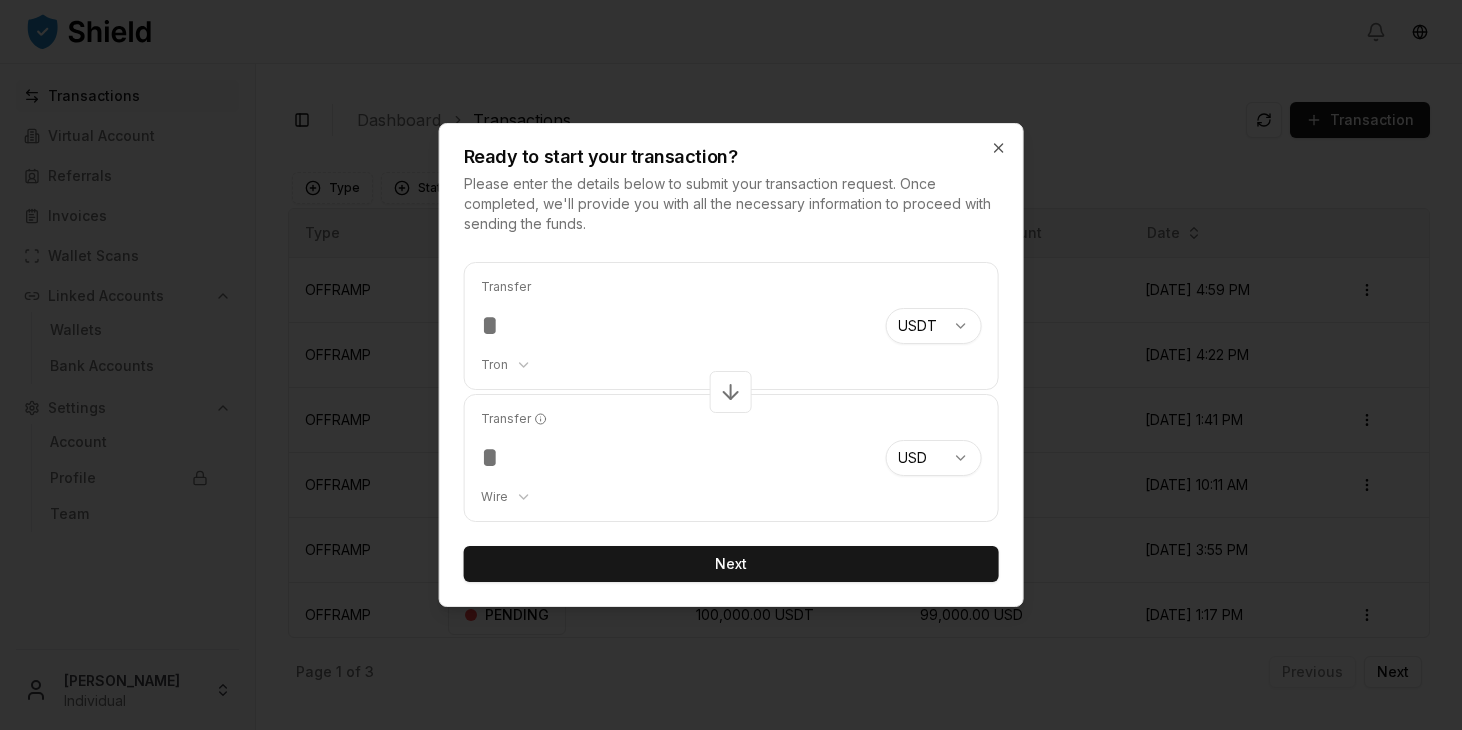 click on "Transactions Virtual Account Referrals Invoices Wallet Scans Linked Accounts Wallets Bank Accounts Settings Account Profile Team [PERSON_NAME] Individual Toggle Sidebar Dashboard Transactions   Transaction OFFRAMP   100,000.00 USDT   99,000.00 USD [DATE] 4:59 PM PENDING Open menu OFFRAMP   100,000.00 USDT   99,000.00 USD [DATE] 4:22 PM FAILED OFFRAMP   9.00 USDT   8.94 USD [DATE] 1:41 PM RECEIVED Open menu OFFRAMP   10.00 USDT   9.94 USD [DATE] 10:11 AM RECEIVED Open menu OFFRAMP   101.50 USDT   100.485 USD [DATE] 3:55 PM FAILED OFFRAMP   100,000.00 USDT   99,000.00 USD [DATE] 1:17 PM PENDING Open menu ONRAMP   1,650.00 USD   1,648.35 USDT [DATE] 4:13 PM PROCESSED Open menu ONRAMP   1,436.00 USD   1,434.56 USDT [DATE] 12:34 PM PROCESSED Open menu Page 1 of 3 Previous Next Type Status Created At Type Status Incoming Amount Outgoing Amount Date   OFFRAMP   PENDING   100,000.00   USDT   99,000.00   USD   [DATE] 4:59 PM   Open menu   OFFRAMP   FAILED" at bounding box center (731, 365) 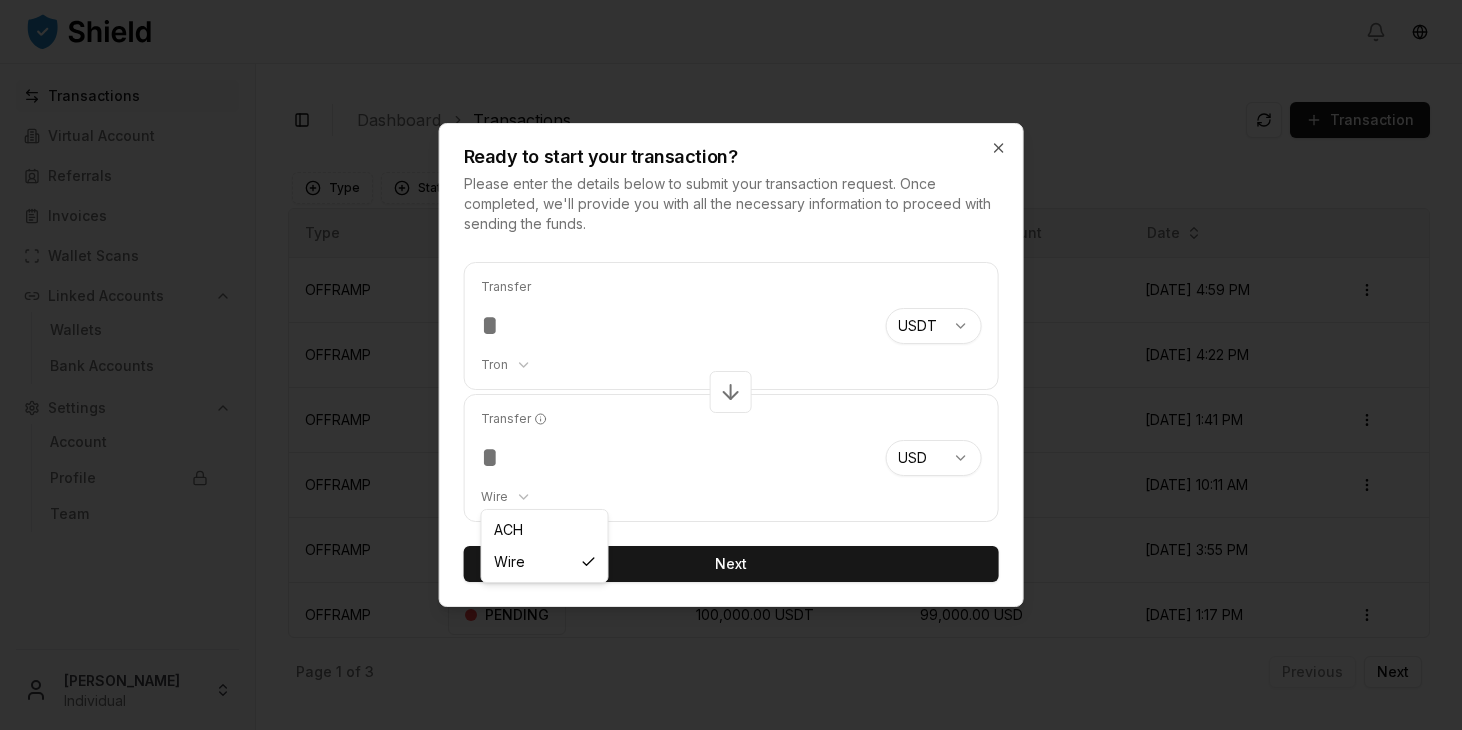 click on "Transactions Virtual Account Referrals Invoices Wallet Scans Linked Accounts Wallets Bank Accounts Settings Account Profile Team [PERSON_NAME] Individual Toggle Sidebar Dashboard Transactions   Transaction OFFRAMP   100,000.00 USDT   99,000.00 USD [DATE] 4:59 PM PENDING Open menu OFFRAMP   100,000.00 USDT   99,000.00 USD [DATE] 4:22 PM FAILED OFFRAMP   9.00 USDT   8.94 USD [DATE] 1:41 PM RECEIVED Open menu OFFRAMP   10.00 USDT   9.94 USD [DATE] 10:11 AM RECEIVED Open menu OFFRAMP   101.50 USDT   100.485 USD [DATE] 3:55 PM FAILED OFFRAMP   100,000.00 USDT   99,000.00 USD [DATE] 1:17 PM PENDING Open menu ONRAMP   1,650.00 USD   1,648.35 USDT [DATE] 4:13 PM PROCESSED Open menu ONRAMP   1,436.00 USD   1,434.56 USDT [DATE] 12:34 PM PROCESSED Open menu Page 1 of 3 Previous Next Type Status Created At Type Status Incoming Amount Outgoing Amount Date   OFFRAMP   PENDING   100,000.00   USDT   99,000.00   USD   [DATE] 4:59 PM   Open menu   OFFRAMP   FAILED" at bounding box center (731, 365) 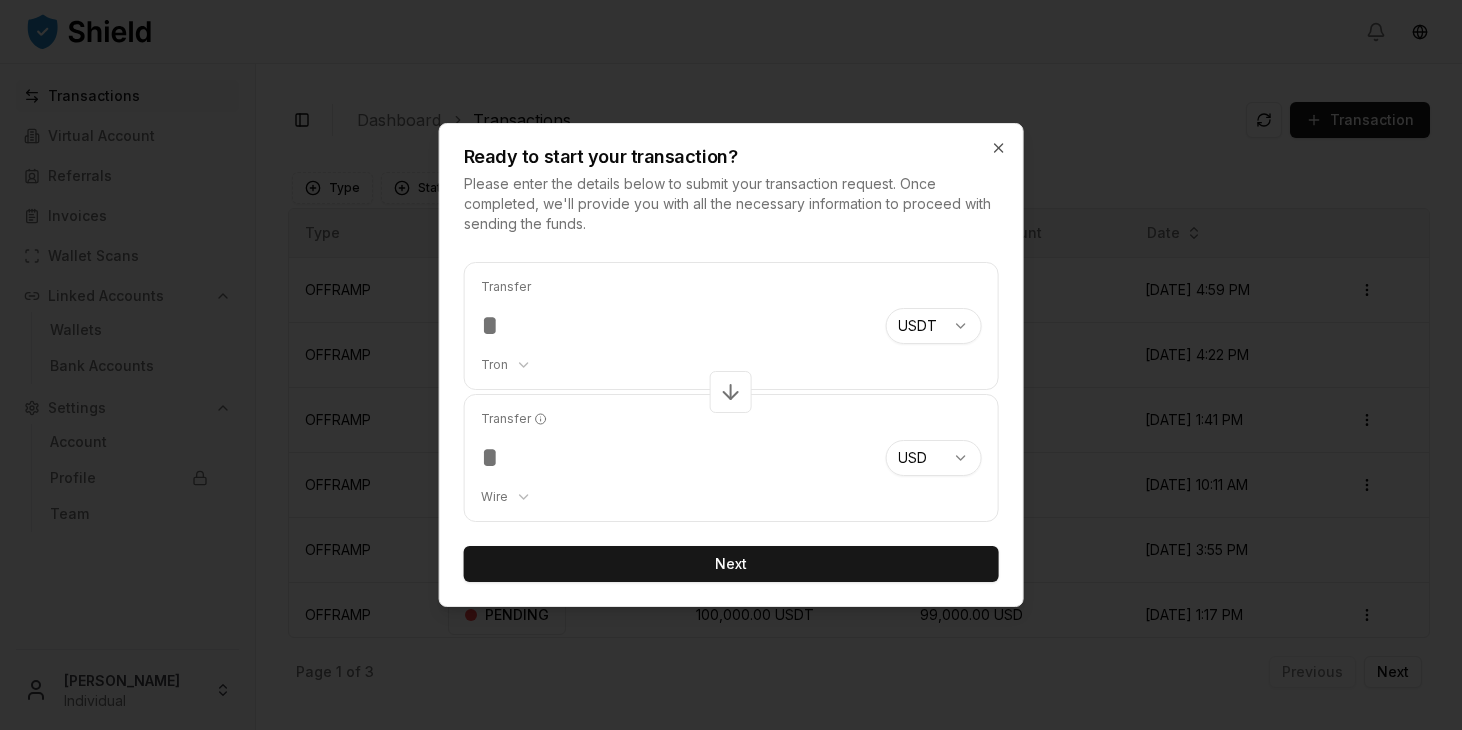 click on "Transfer ****** Tron ******** ******** **** ******* USDT *** *** *** *** **** **** Transfer ***** Wire *** **** USD *** Next" at bounding box center (731, 422) 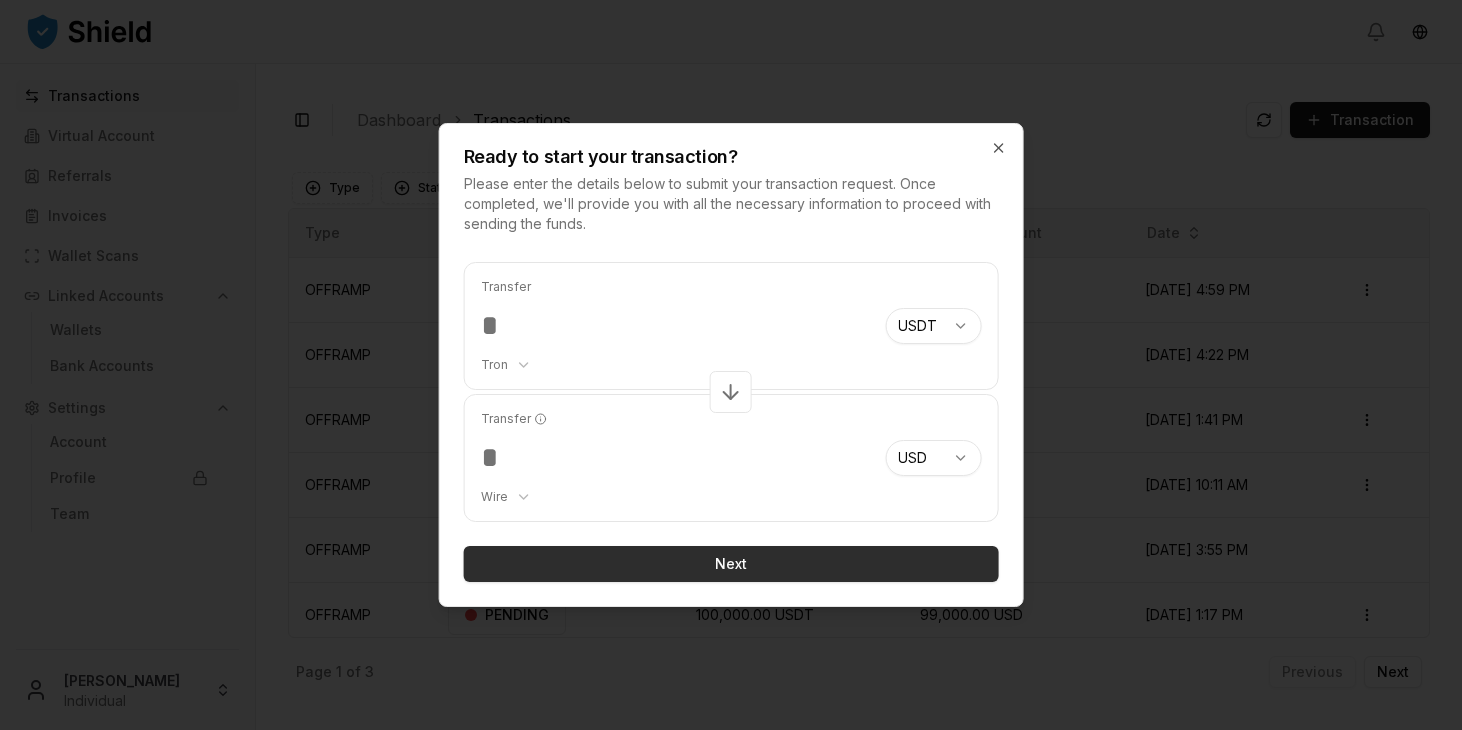 click on "Next" at bounding box center [731, 564] 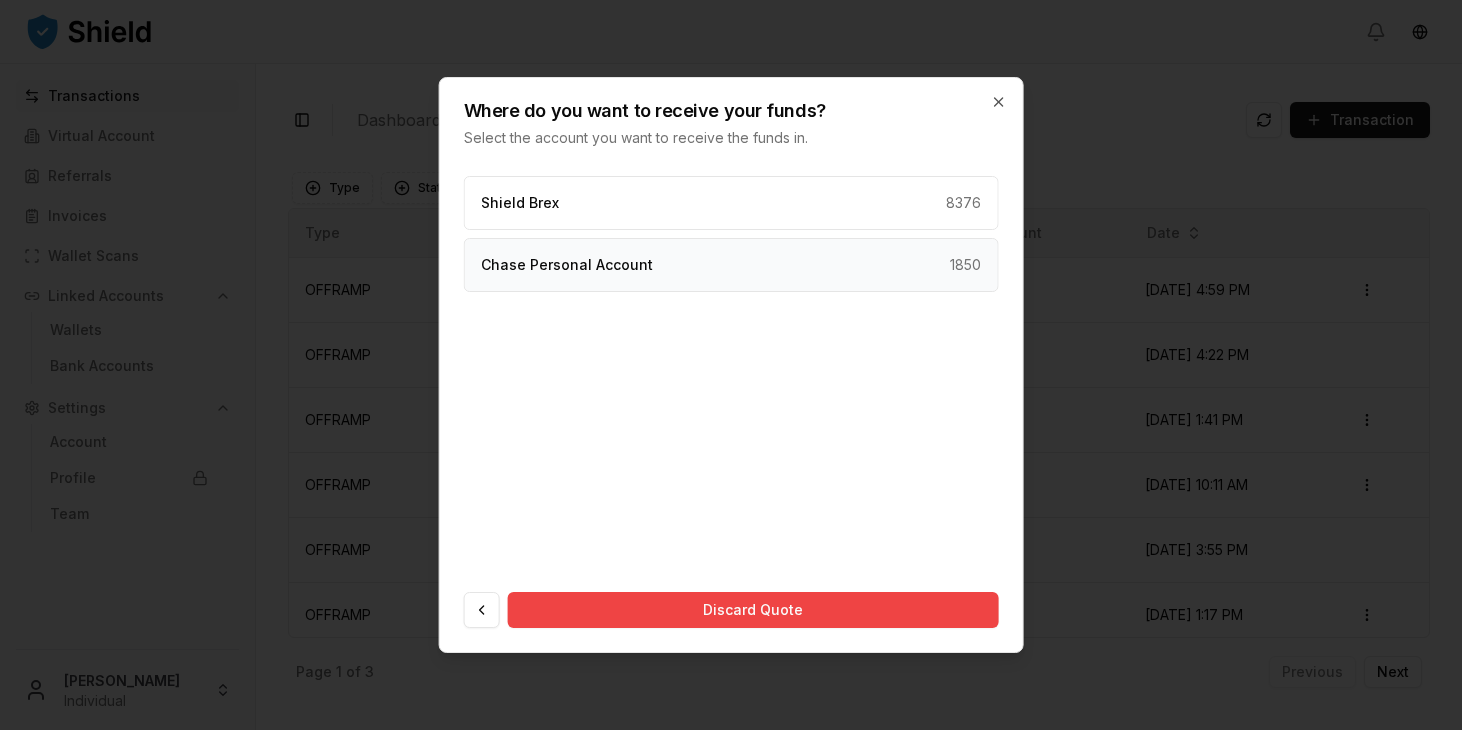 click on "Chase Personal Account 1850" at bounding box center (731, 265) 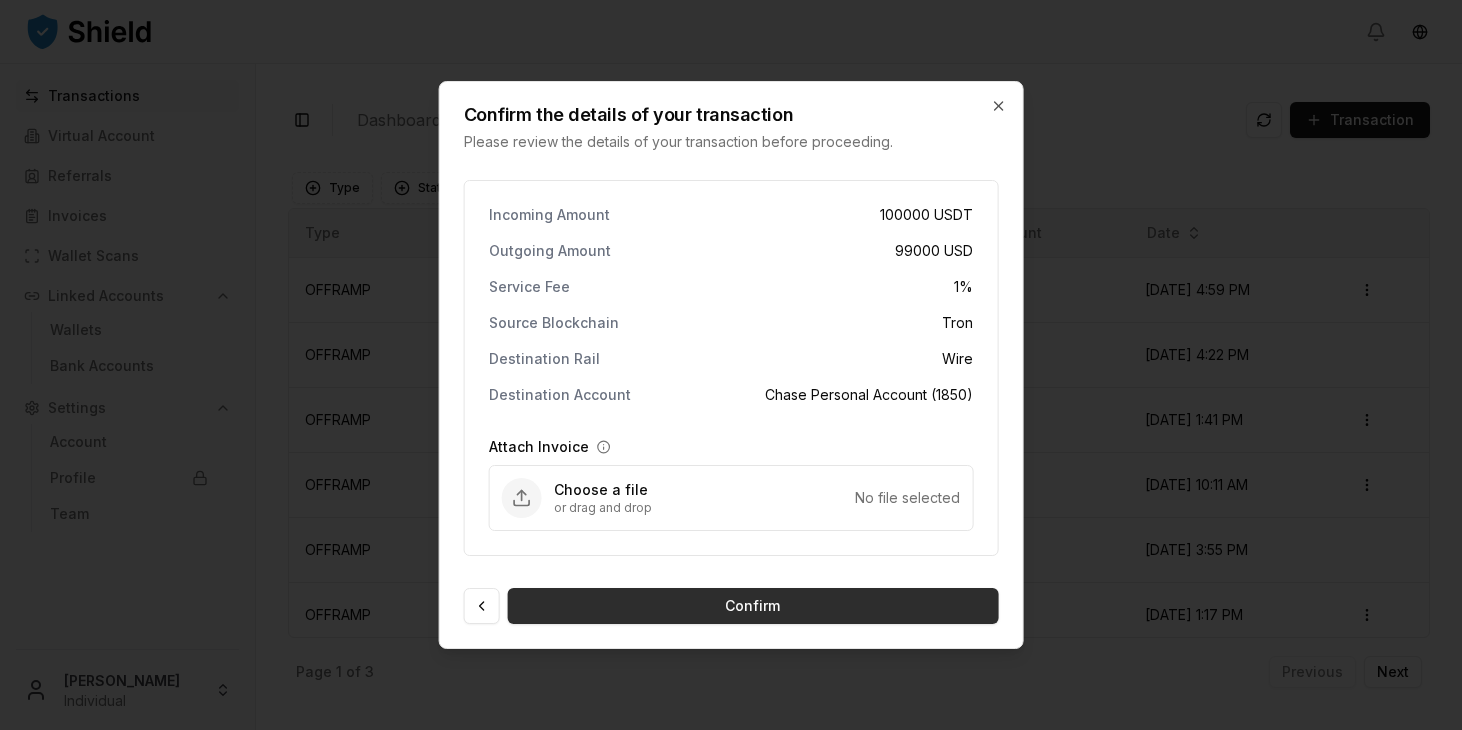click on "Confirm" at bounding box center (753, 606) 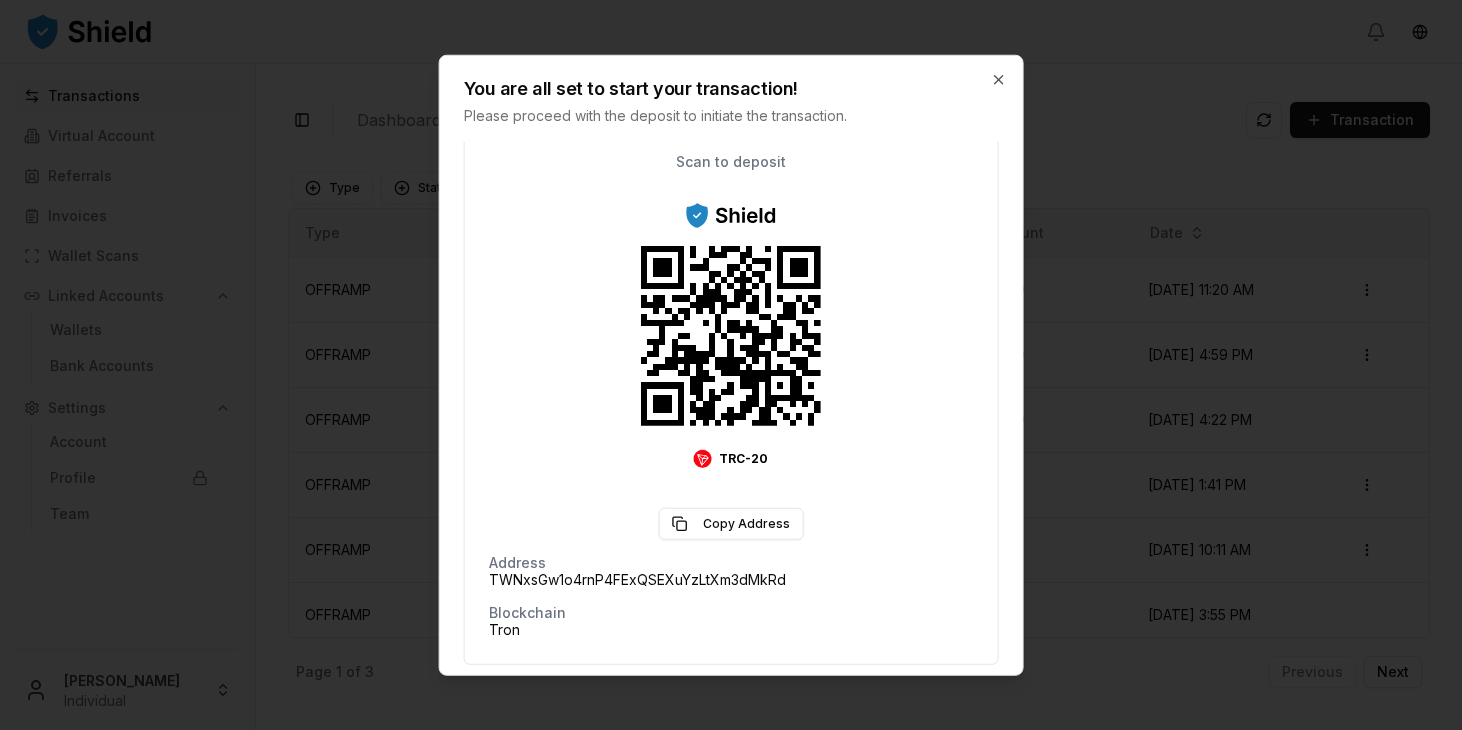 scroll, scrollTop: 185, scrollLeft: 0, axis: vertical 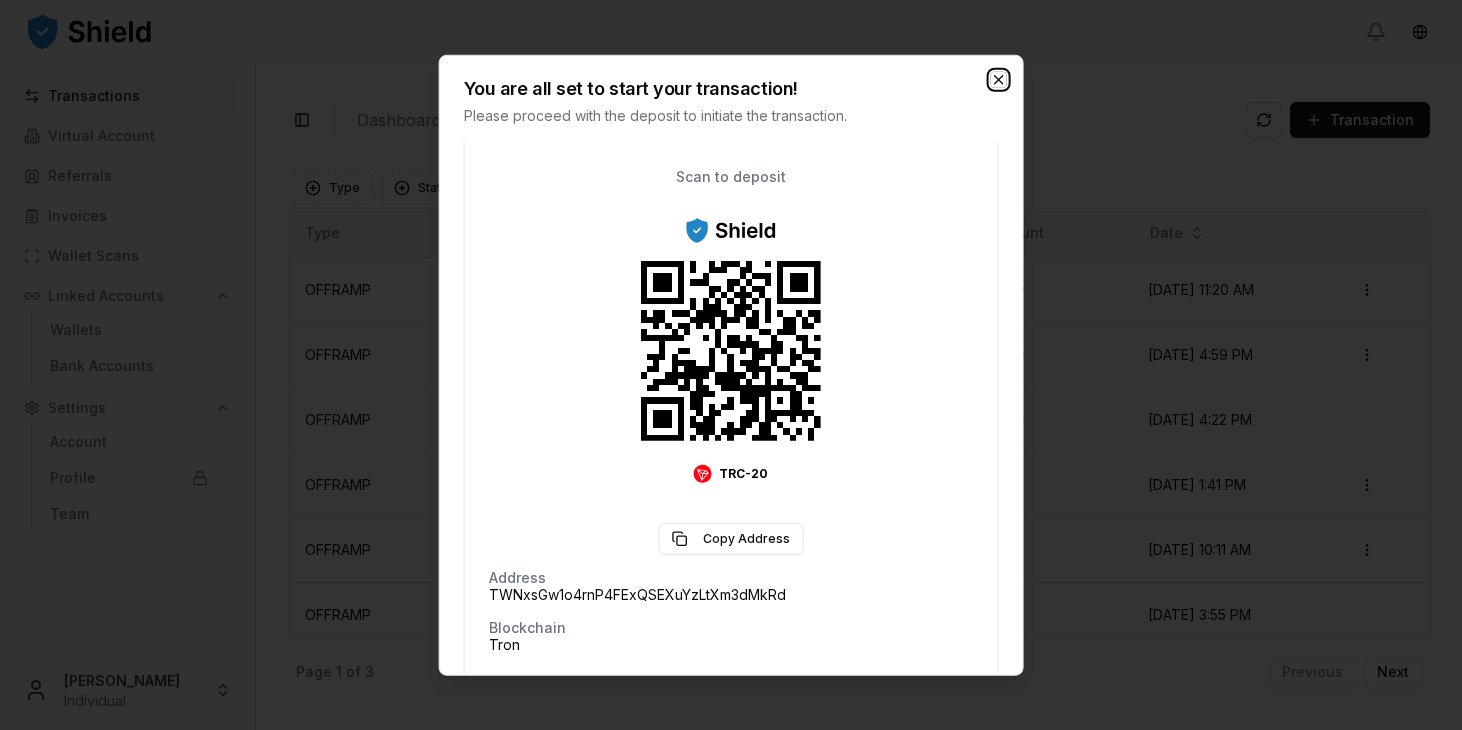 click 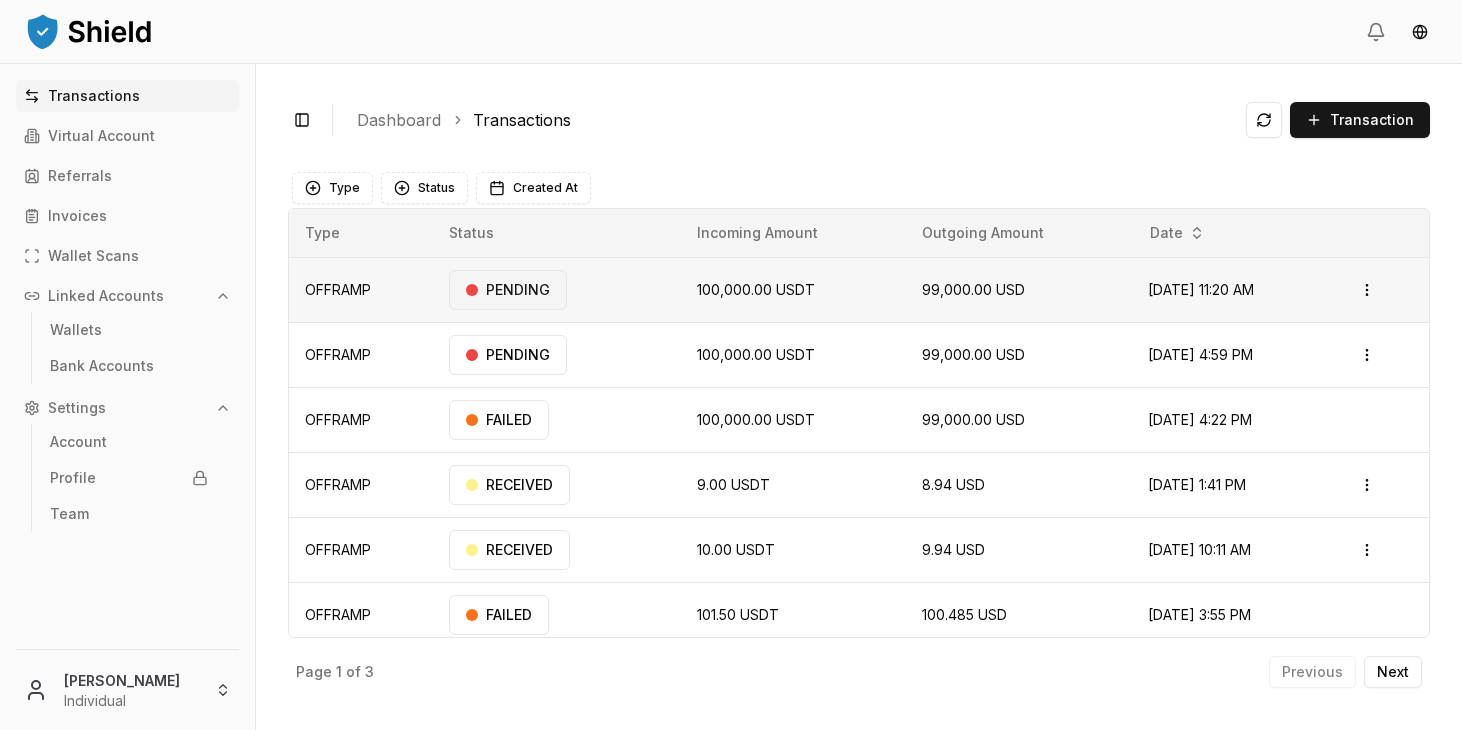 click on "PENDING" at bounding box center [508, 290] 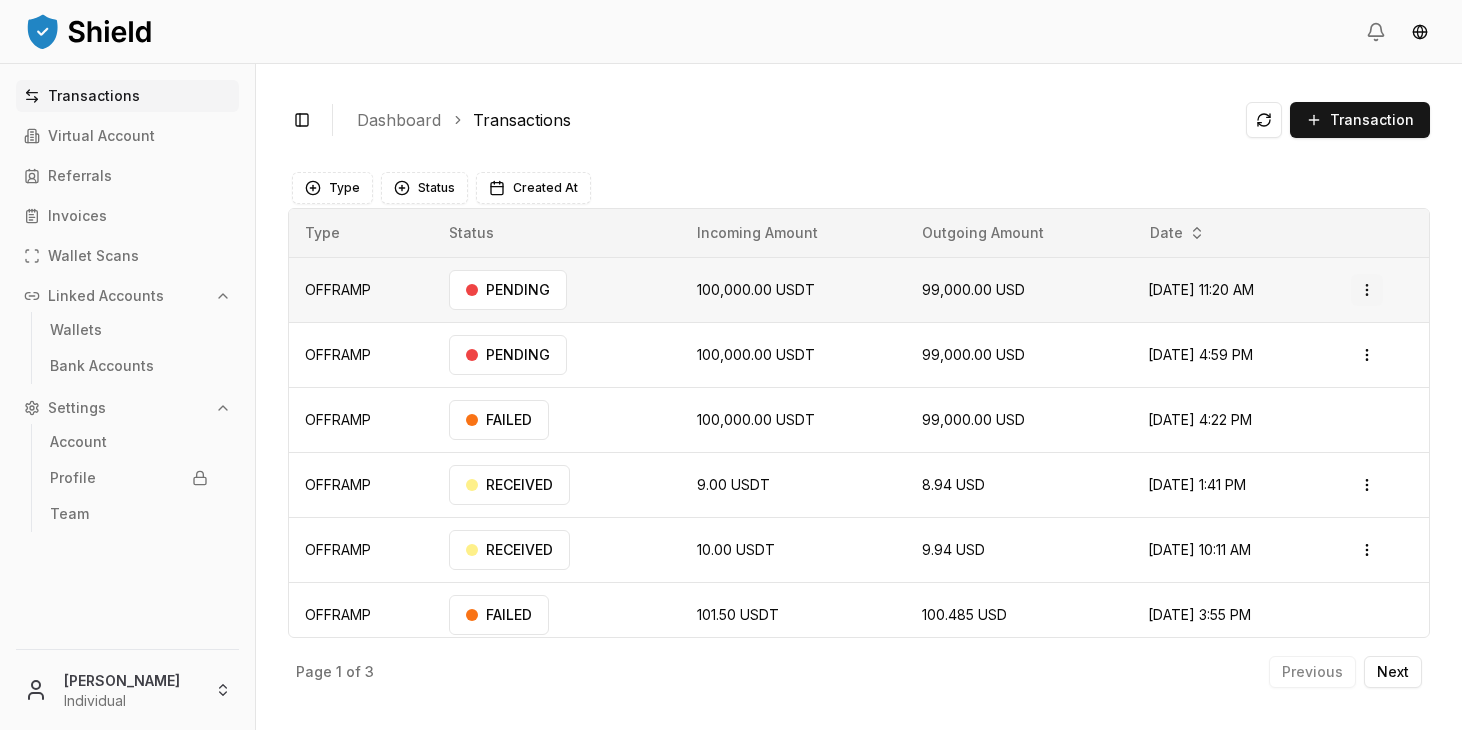 click on "Transactions Virtual Account Referrals Invoices Wallet Scans Linked Accounts Wallets Bank Accounts Settings Account Profile Team [PERSON_NAME] Individual Toggle Sidebar Dashboard Transactions   Transaction OFFRAMP   100,000.00 USDT   99,000.00 USD [DATE] 11:20 AM PENDING Open menu OFFRAMP   100,000.00 USDT   99,000.00 USD [DATE] 4:59 PM PENDING Open menu OFFRAMP   100,000.00 USDT   99,000.00 USD [DATE] 4:22 PM FAILED OFFRAMP   9.00 USDT   8.94 USD [DATE] 1:41 PM RECEIVED Open menu OFFRAMP   10.00 USDT   9.94 USD [DATE] 10:11 AM RECEIVED Open menu OFFRAMP   101.50 USDT   100.485 USD [DATE] 3:55 PM FAILED OFFRAMP   100,000.00 USDT   99,000.00 USD [DATE] 1:17 PM PENDING Open menu ONRAMP   1,650.00 USD   1,648.35 USDT [DATE] 4:13 PM PROCESSED Open menu Page 1 of 3 Previous Next Type Status Created At Type Status Incoming Amount Outgoing Amount Date   OFFRAMP   PENDING   100,000.00   USDT   99,000.00   USD   [DATE] 11:20 AM   Open menu   OFFRAMP" at bounding box center [731, 365] 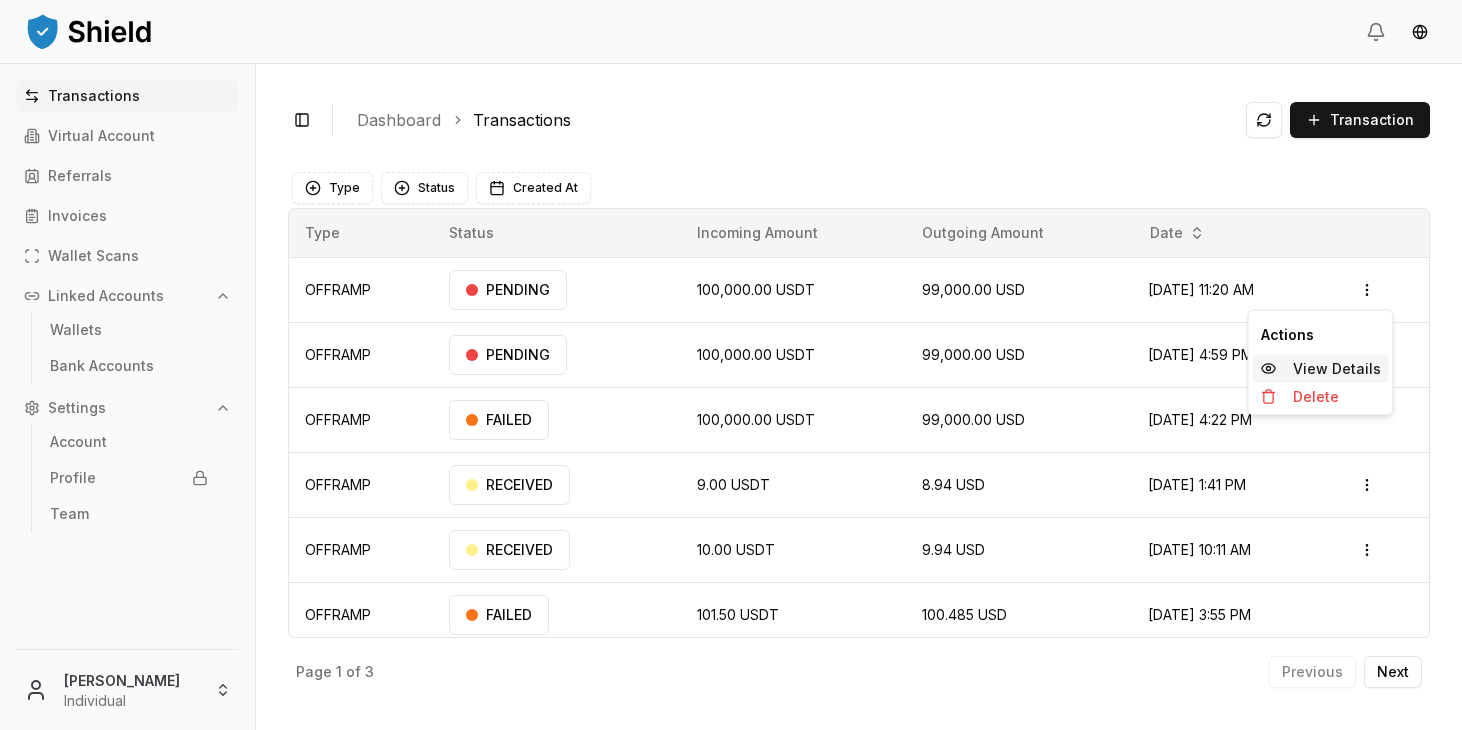 click on "View Details" at bounding box center [1337, 369] 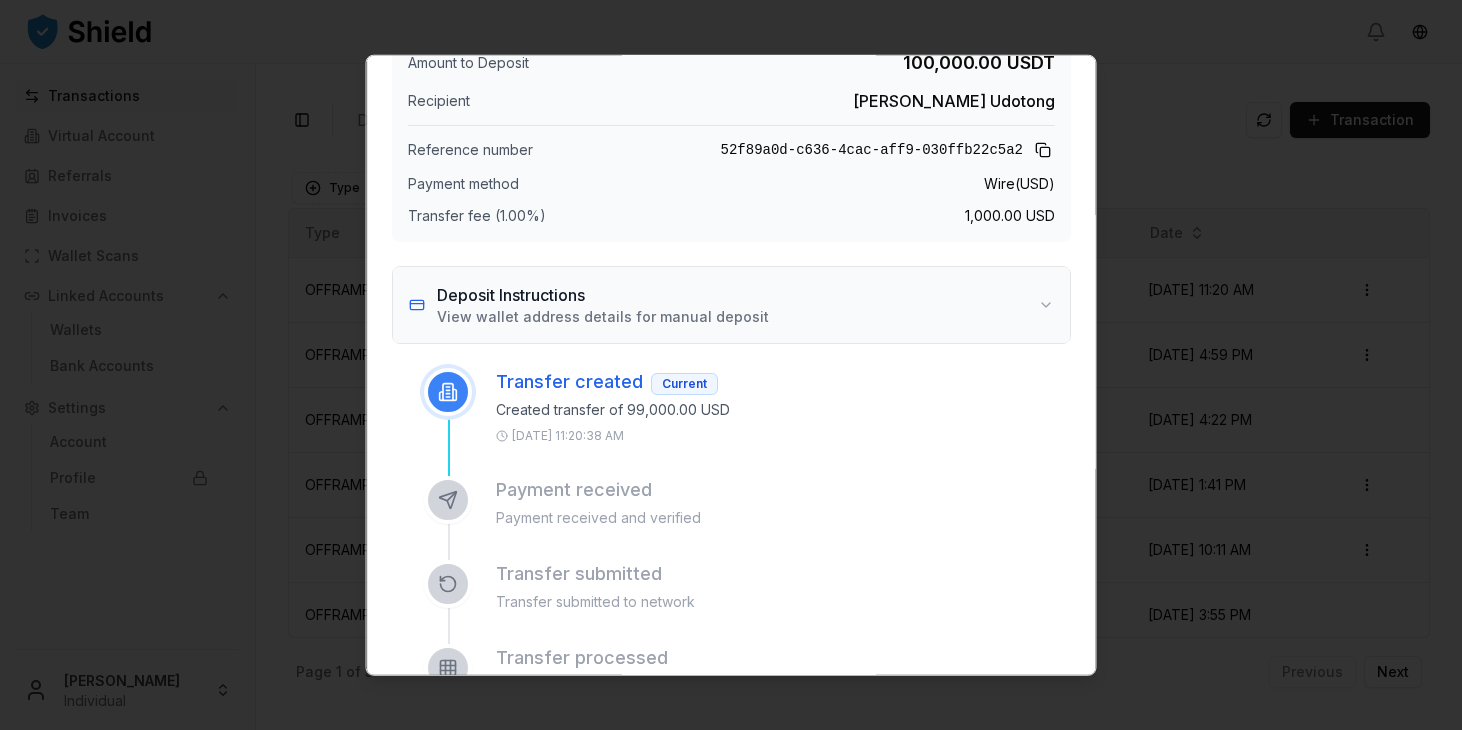 scroll, scrollTop: 204, scrollLeft: 0, axis: vertical 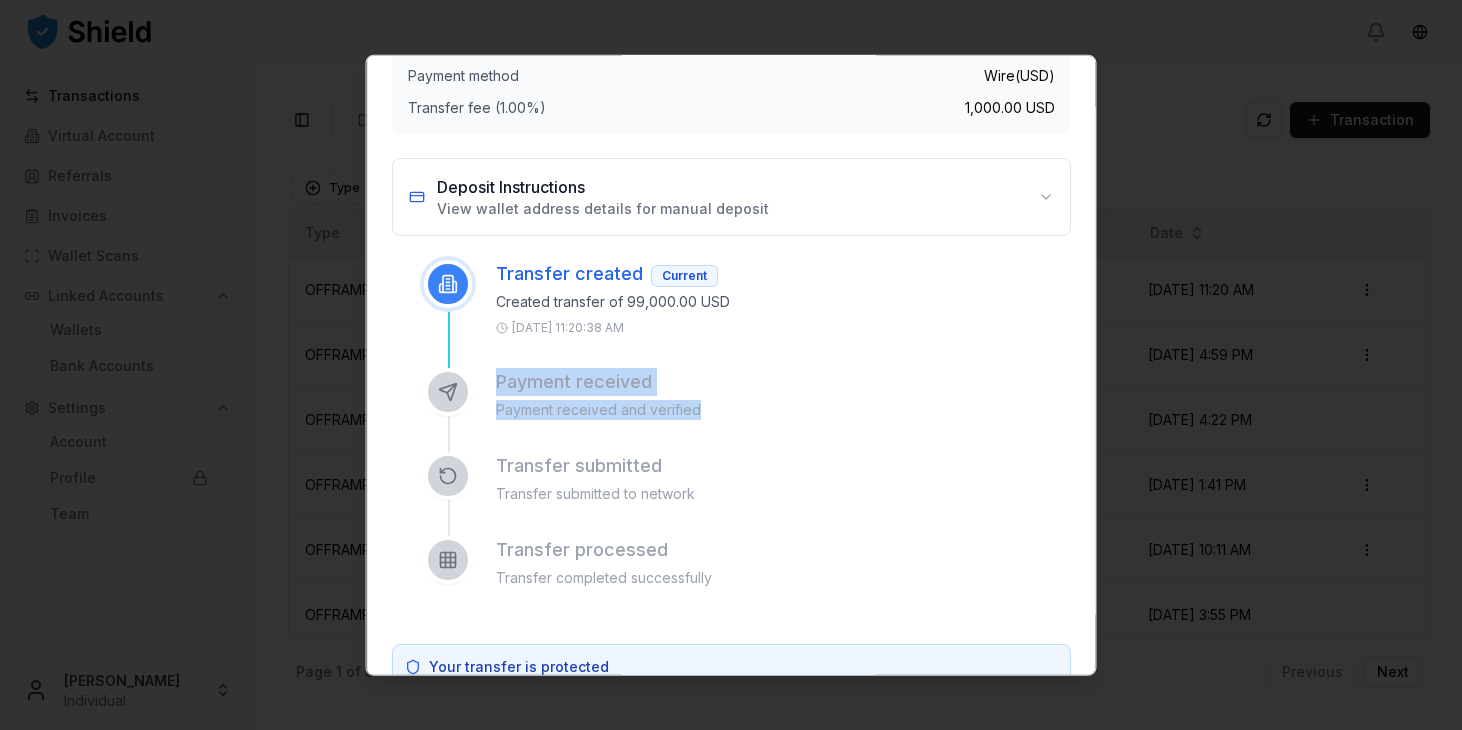 drag, startPoint x: 483, startPoint y: 382, endPoint x: 737, endPoint y: 419, distance: 256.68073 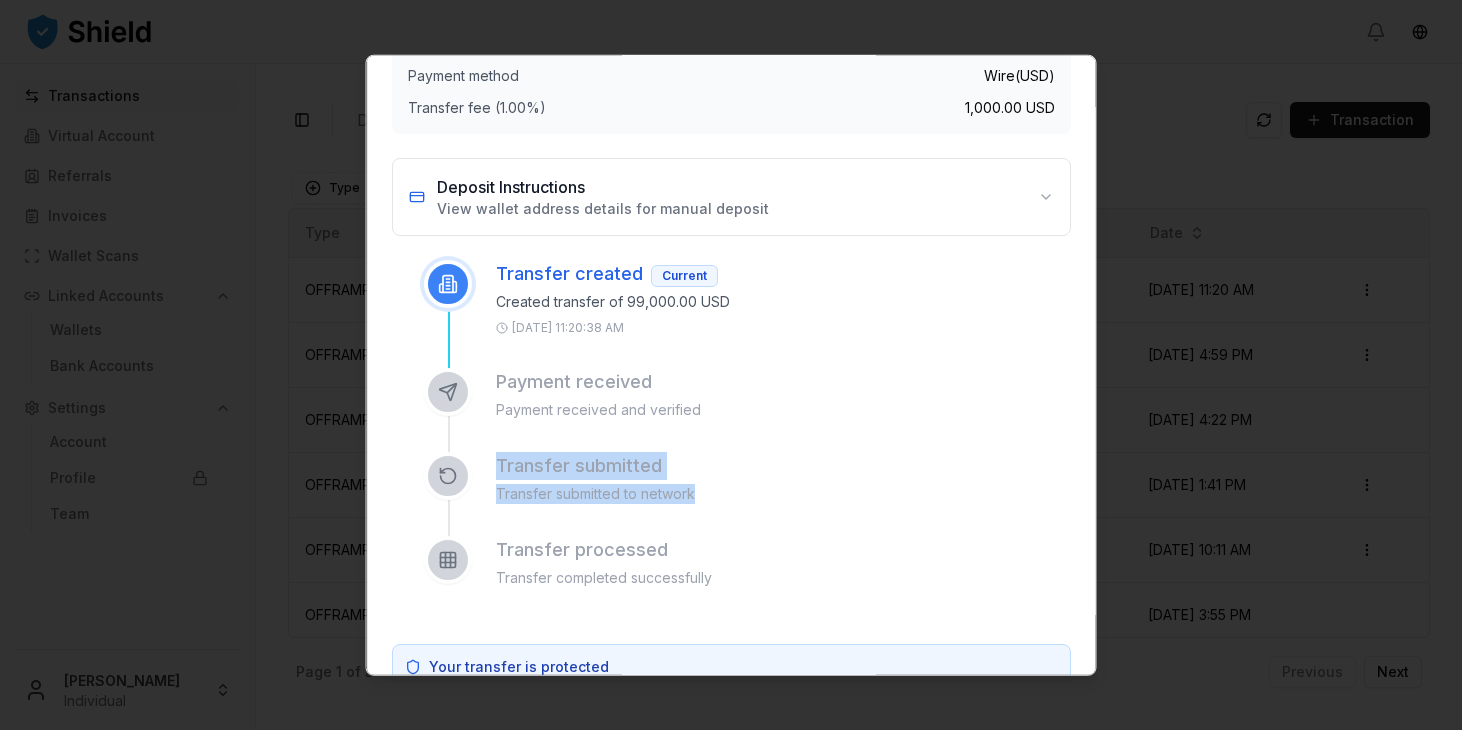 drag, startPoint x: 484, startPoint y: 467, endPoint x: 741, endPoint y: 492, distance: 258.2131 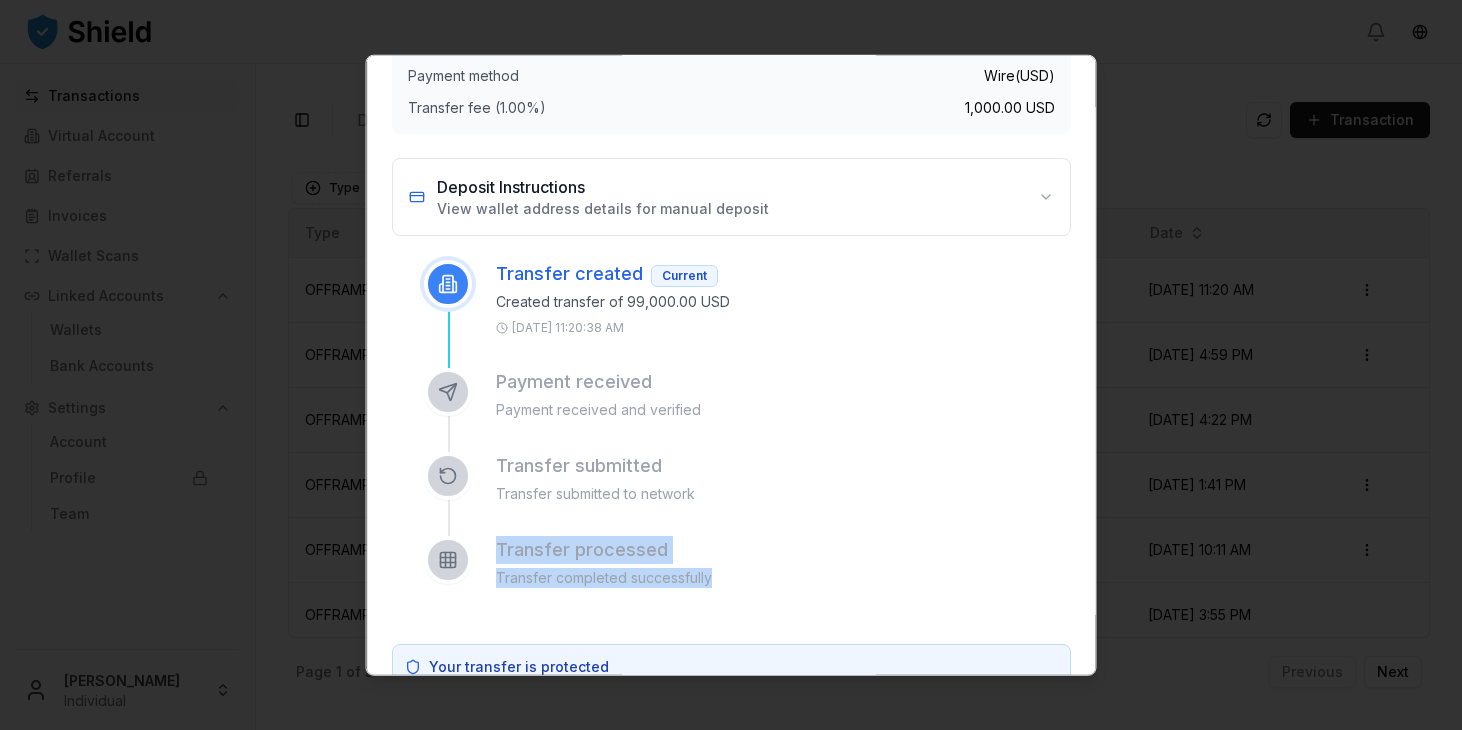 drag, startPoint x: 474, startPoint y: 551, endPoint x: 730, endPoint y: 591, distance: 259.10617 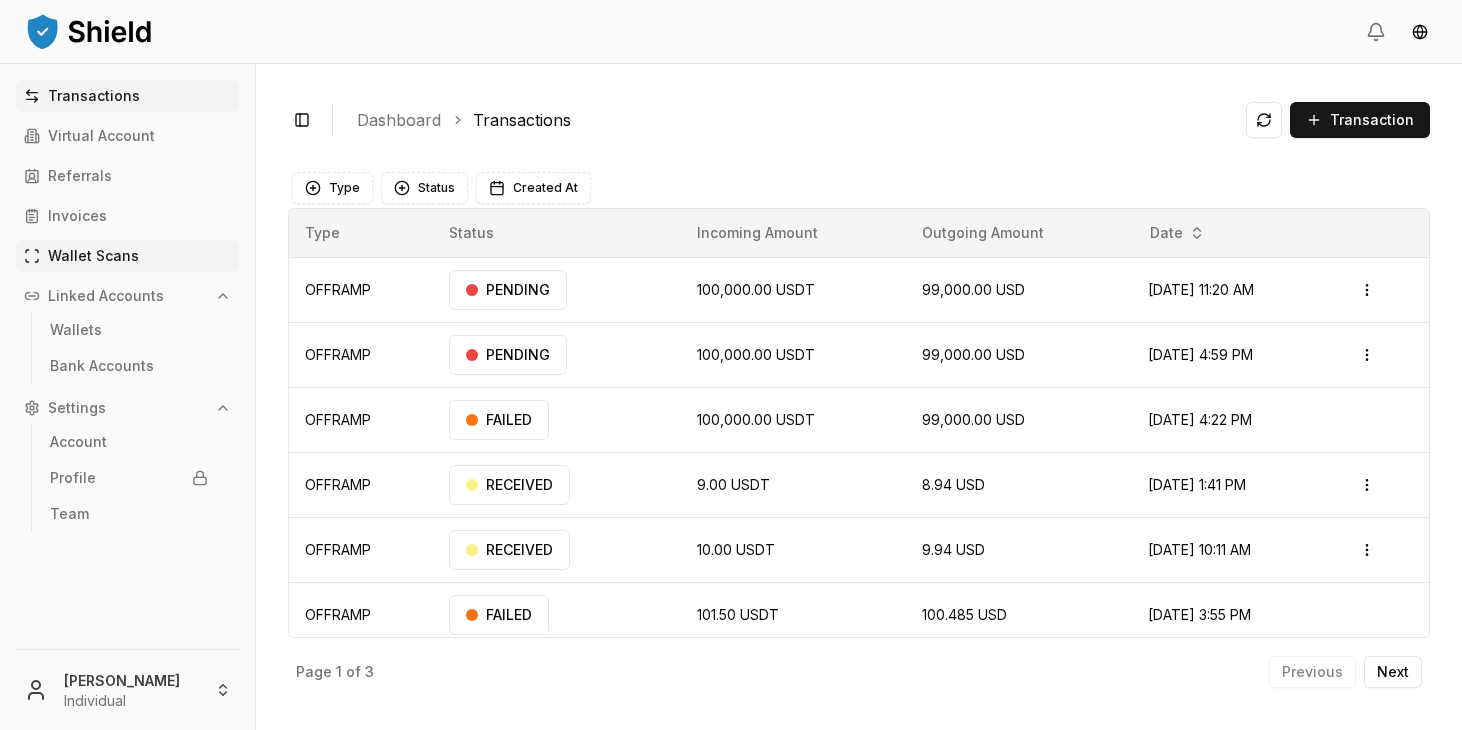click on "Wallet Scans" at bounding box center [93, 256] 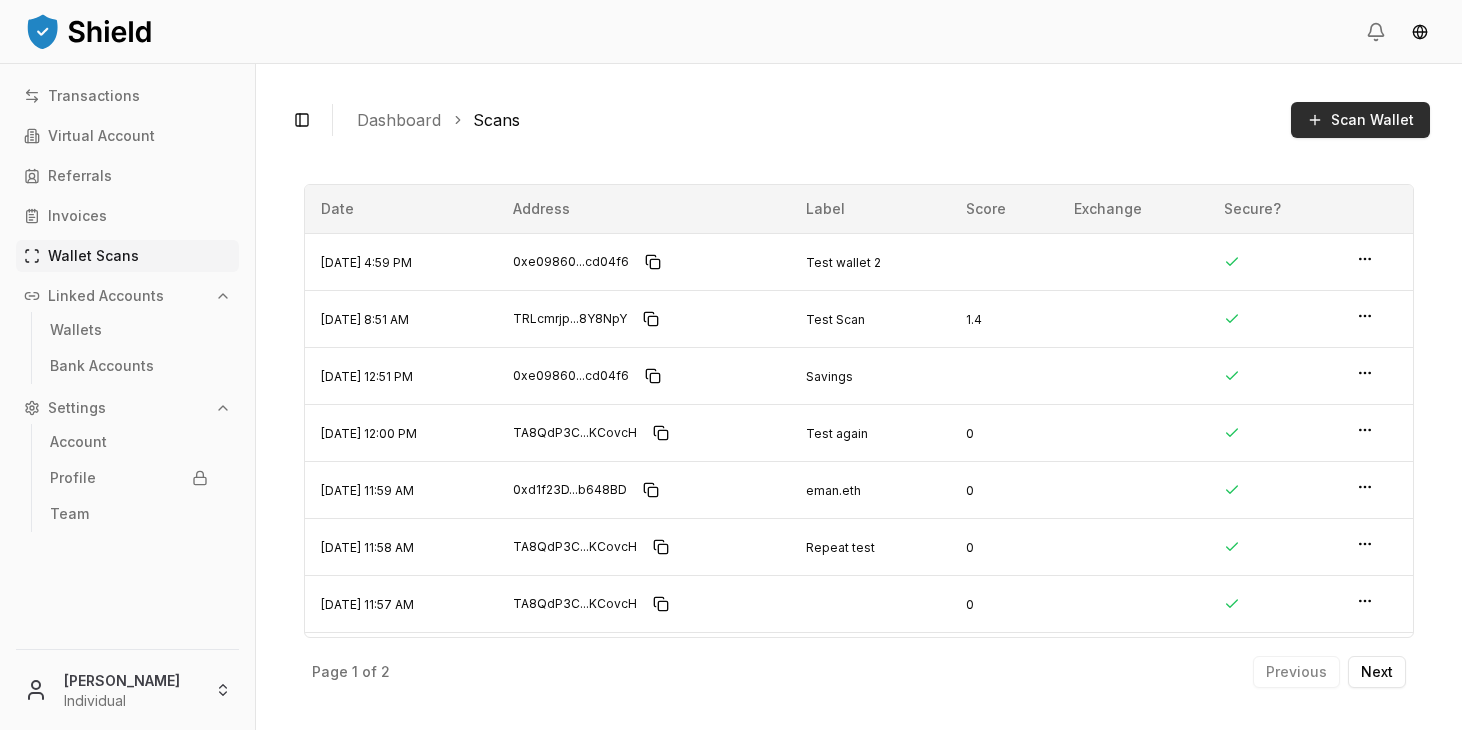 click on "Scan Wallet" at bounding box center (1360, 120) 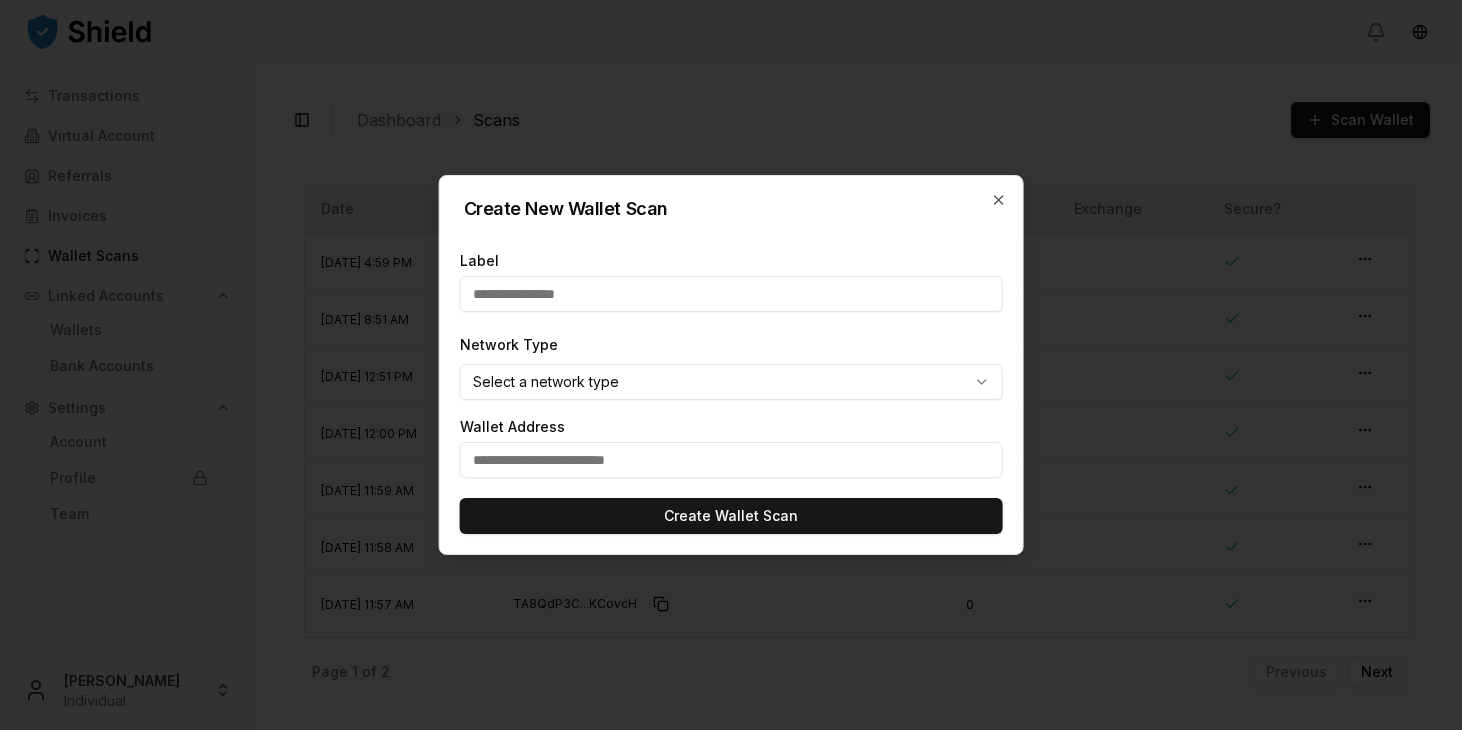 click at bounding box center [731, 294] 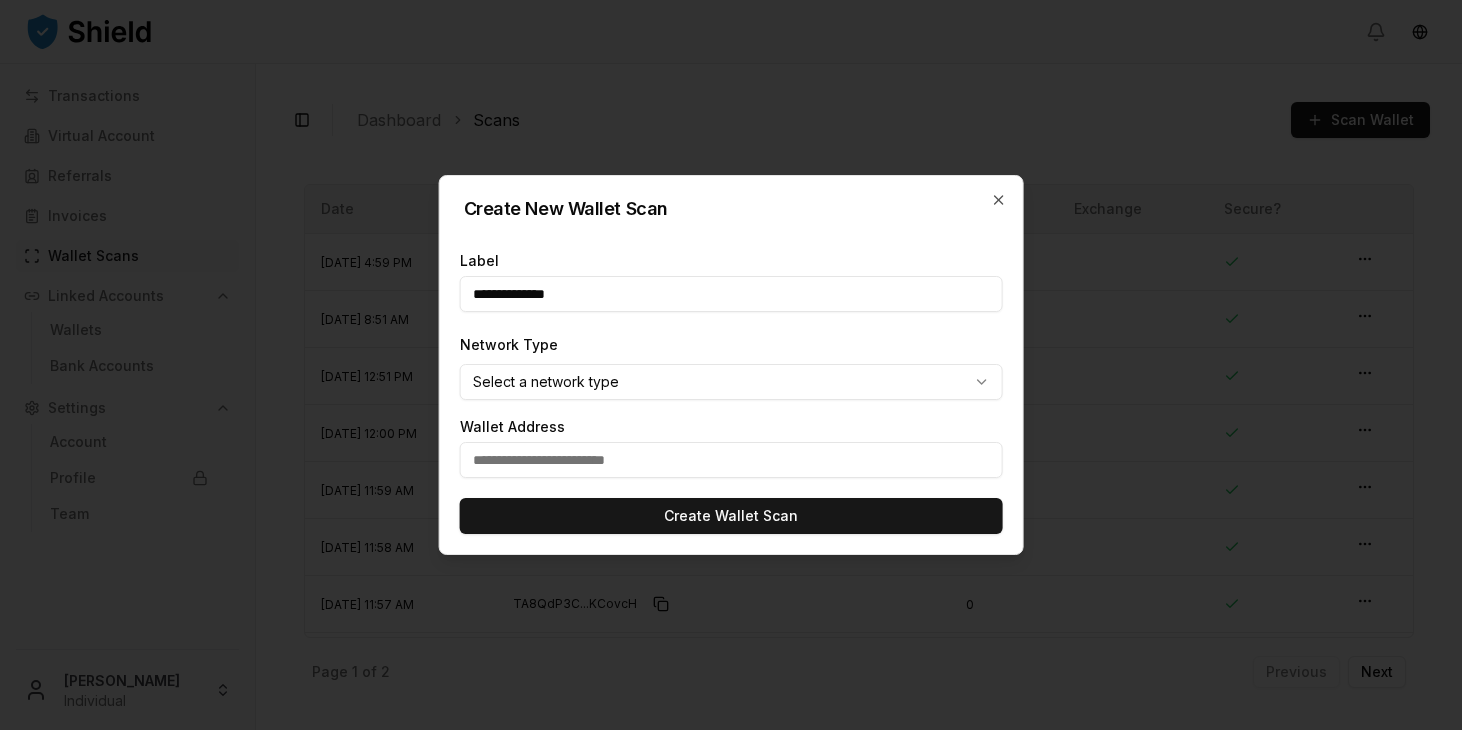 type on "**********" 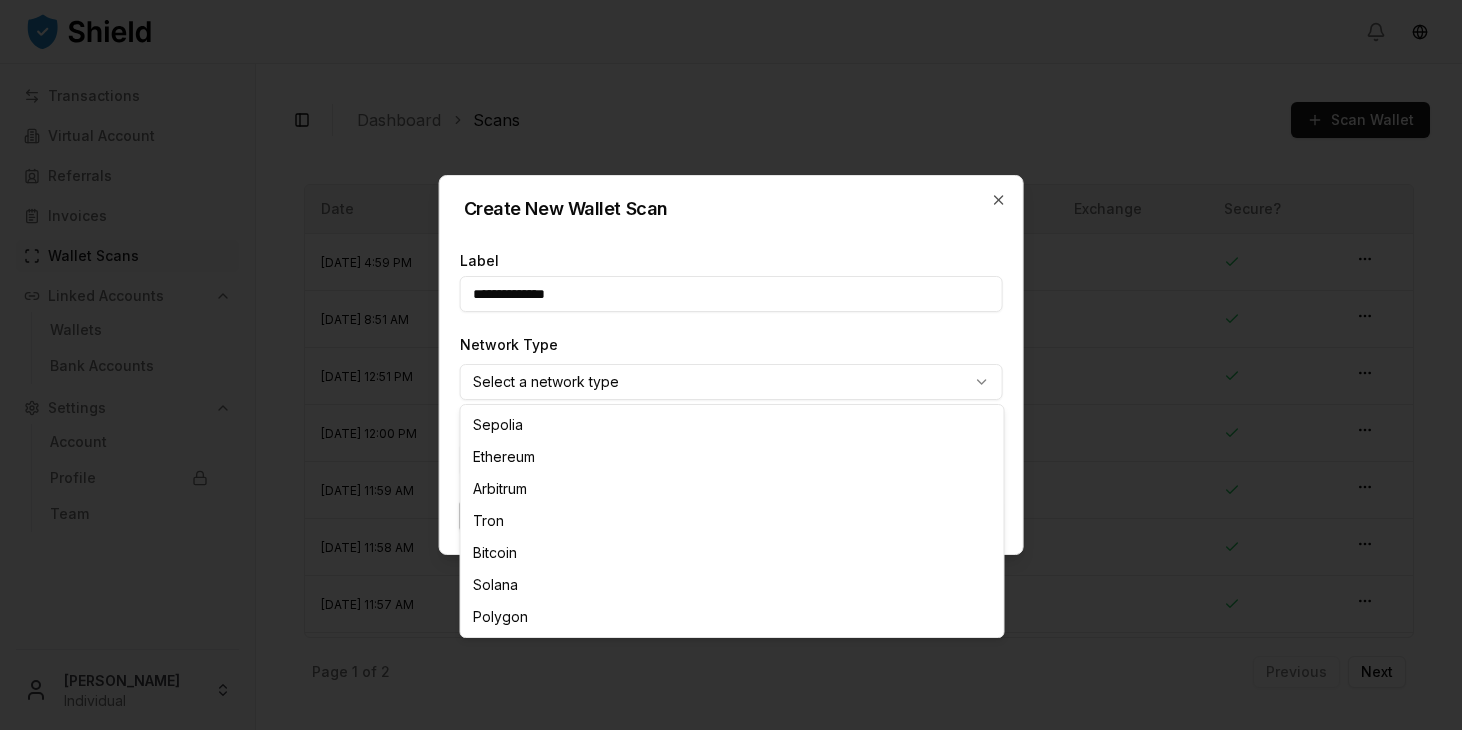 click on "Transactions Virtual Account Referrals Invoices Wallet Scans Linked Accounts Wallets Bank Accounts Settings Account Profile Team [PERSON_NAME] Individual Toggle Sidebar Dashboard Scans   Scan Wallet 0xe09860...cd04f6 0xe09860afe81b4ec6620ef717985764a0d1cd04f6 Tag: Test wallet 2 Risk Score: null Secure Wallet?:   Created:  [DATE] 4:59 PM TRLcmrjp...8Y8NpY TRLcmrjpz7p51qx1fhJEGBRqBaaS8Y8NpY Tag: Test Scan Risk Score: 1.4 Secure Wallet?:   Created:  [DATE] 8:51 AM 0xe09860...cd04f6 0xe09860afe81b4ec6620ef717985764a0d1cd04f6 Tag: Savings Risk Score: null Secure Wallet?:   Created:  [DATE] 12:51 PM TA8QdP3C...KCovcH TA8QdP3Cz1bh3VQqvvgTby1qp5ApKCovcH Tag: Test again Risk Score: 0 Secure Wallet?:   Created:  [DATE] 12:00 PM 0xd1f23D...b648BD 0xd1f23D8F7C097471FEcAFce27eE56012c0b648BD Tag: eman.eth Risk Score: 0 Secure Wallet?:   Created:  [DATE] 11:59 AM TA8QdP3C...KCovcH TA8QdP3Cz1bh3VQqvvgTby1qp5ApKCovcH Tag: Repeat test Risk Score: 0 Secure Wallet?:   Created:  Tag:      Page 1" at bounding box center (731, 365) 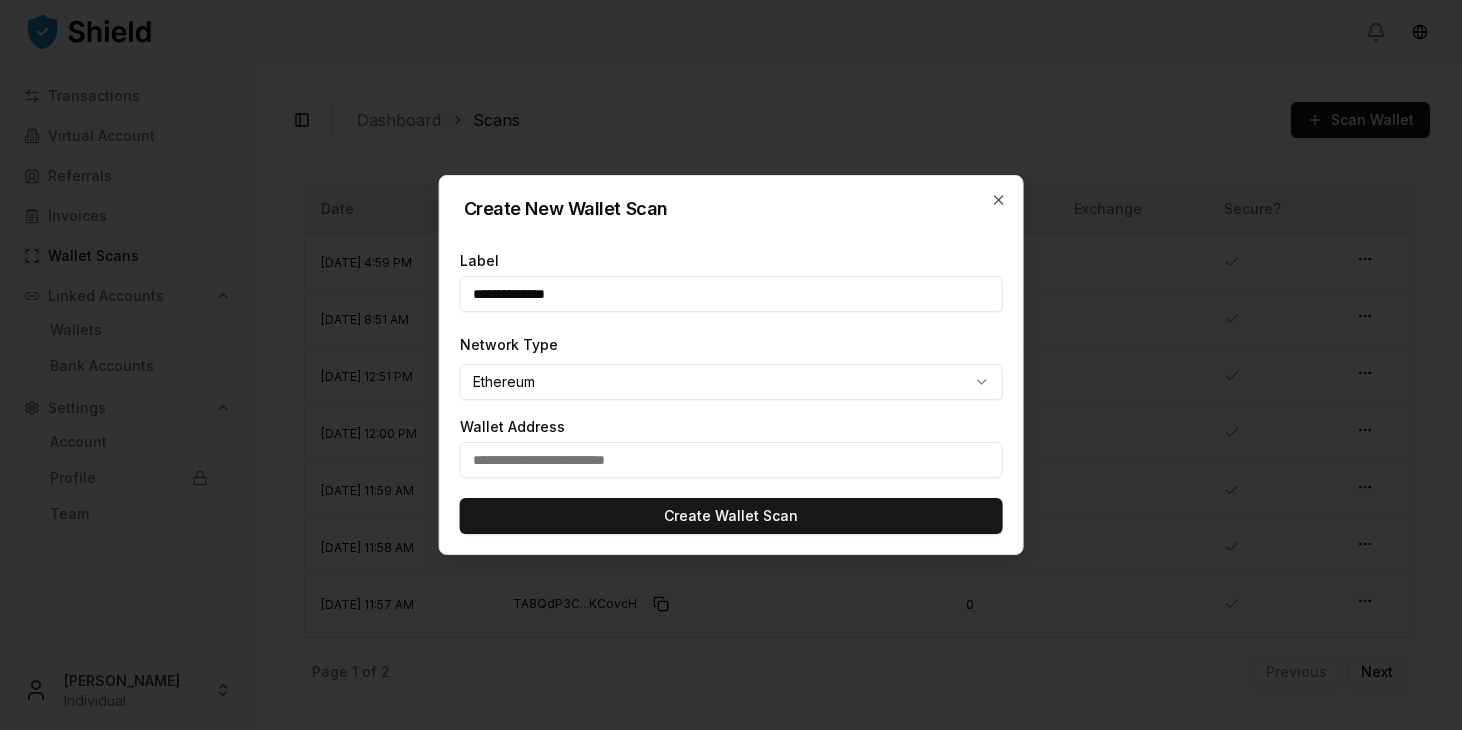 click at bounding box center (731, 460) 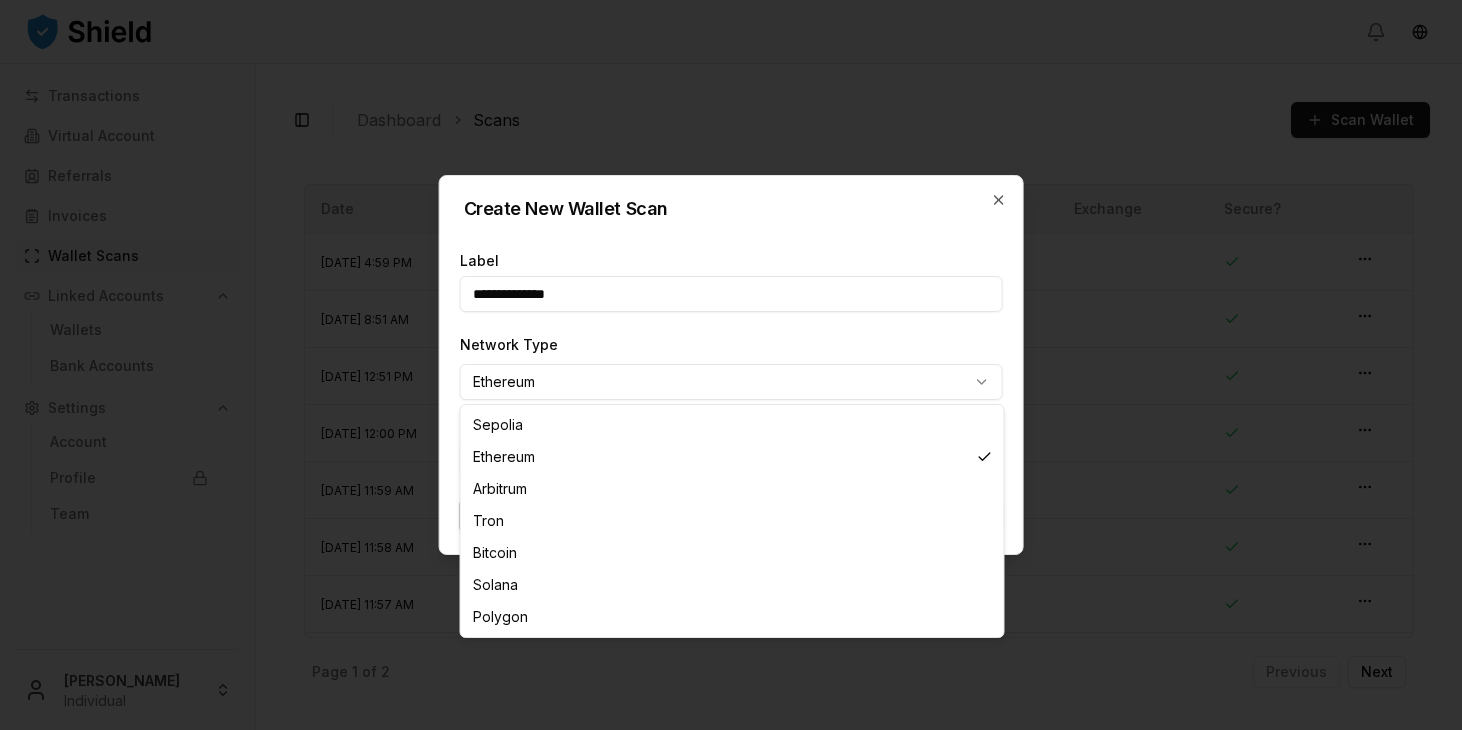 click on "Transactions Virtual Account Referrals Invoices Wallet Scans Linked Accounts Wallets Bank Accounts Settings Account Profile Team [PERSON_NAME] Individual Toggle Sidebar Dashboard Scans   Scan Wallet 0xe09860...cd04f6 0xe09860afe81b4ec6620ef717985764a0d1cd04f6 Tag: Test wallet 2 Risk Score: null Secure Wallet?:   Created:  [DATE] 4:59 PM TRLcmrjp...8Y8NpY TRLcmrjpz7p51qx1fhJEGBRqBaaS8Y8NpY Tag: Test Scan Risk Score: 1.4 Secure Wallet?:   Created:  [DATE] 8:51 AM 0xe09860...cd04f6 0xe09860afe81b4ec6620ef717985764a0d1cd04f6 Tag: Savings Risk Score: null Secure Wallet?:   Created:  [DATE] 12:51 PM TA8QdP3C...KCovcH TA8QdP3Cz1bh3VQqvvgTby1qp5ApKCovcH Tag: Test again Risk Score: 0 Secure Wallet?:   Created:  [DATE] 12:00 PM 0xd1f23D...b648BD 0xd1f23D8F7C097471FEcAFce27eE56012c0b648BD Tag: eman.eth Risk Score: 0 Secure Wallet?:   Created:  [DATE] 11:59 AM TA8QdP3C...KCovcH TA8QdP3Cz1bh3VQqvvgTby1qp5ApKCovcH Tag: Repeat test Risk Score: 0 Secure Wallet?:   Created:  Tag:      Page 1" at bounding box center [731, 365] 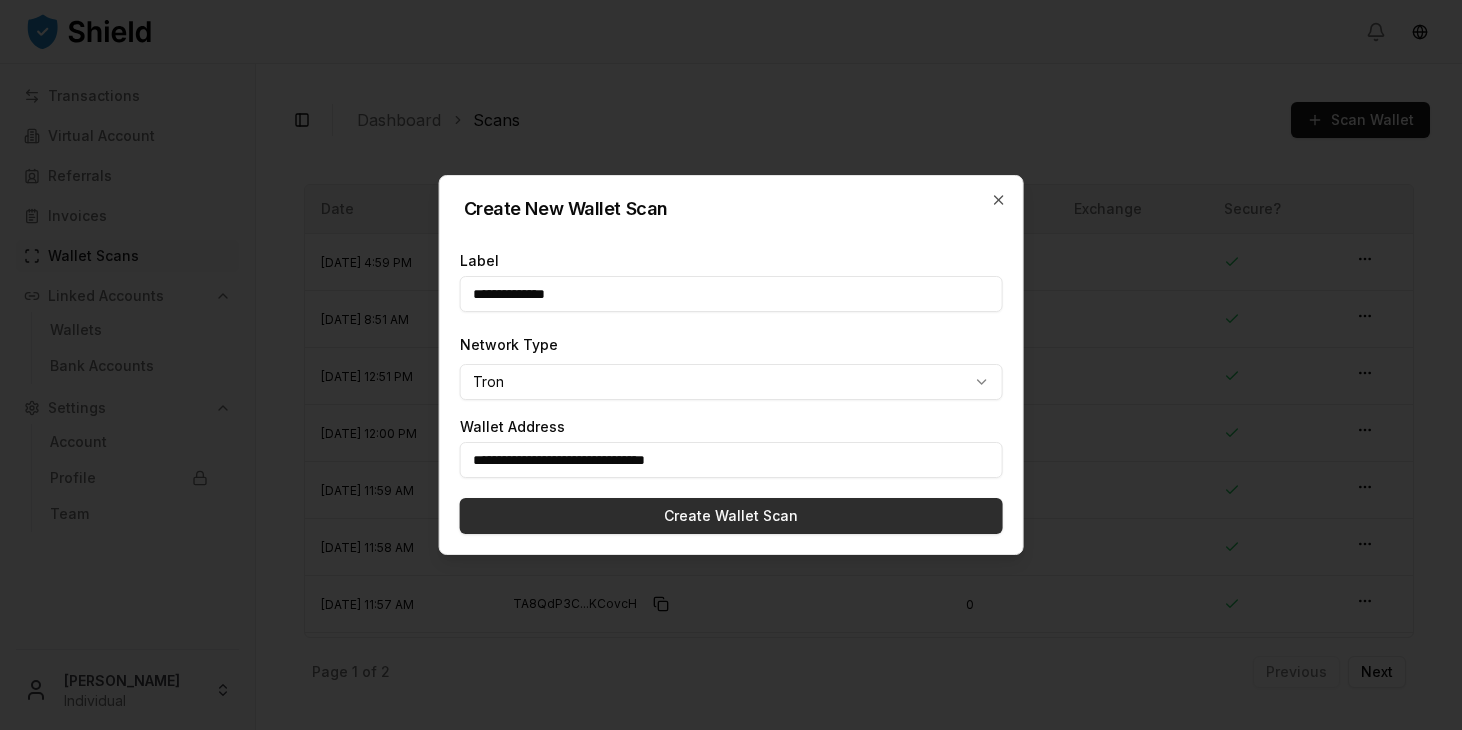 click on "Create Wallet Scan" at bounding box center (731, 516) 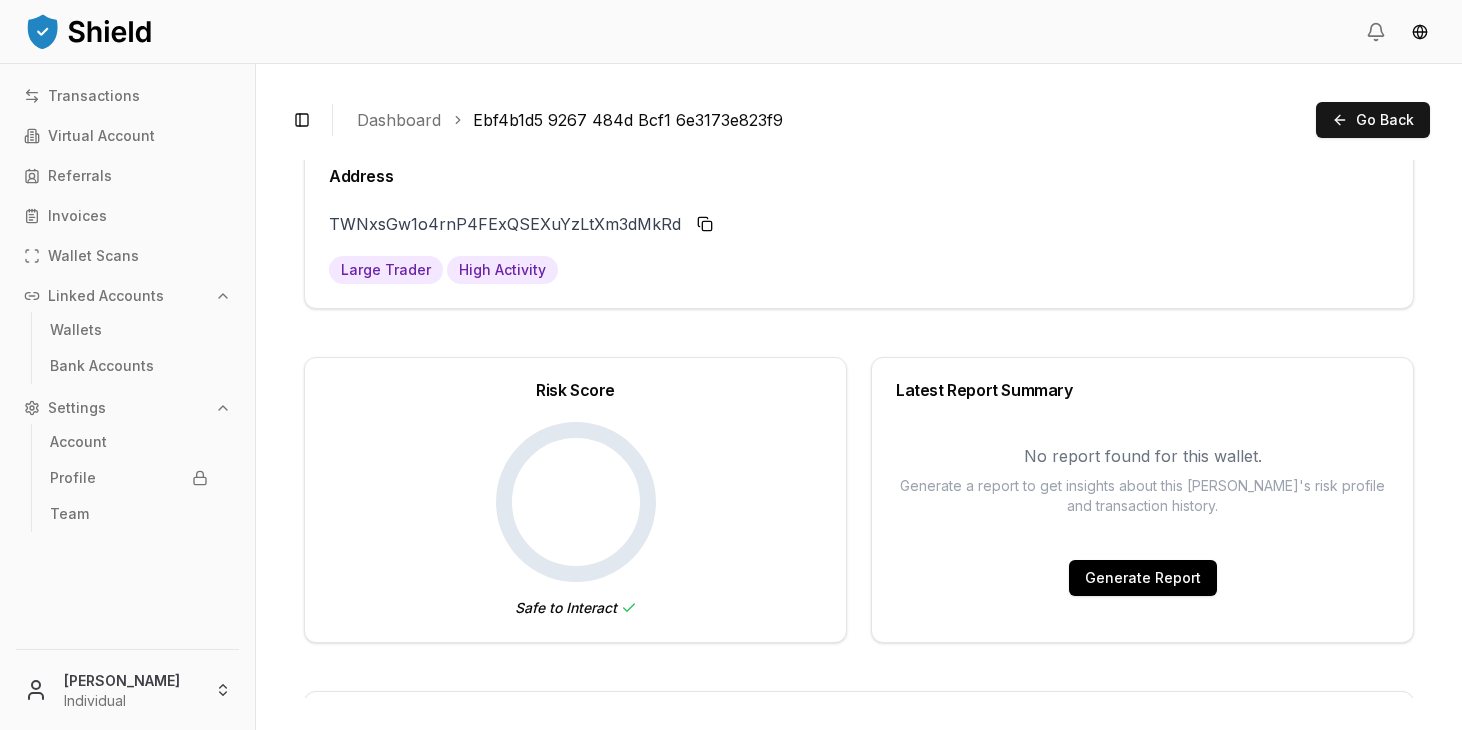 scroll, scrollTop: 27, scrollLeft: 0, axis: vertical 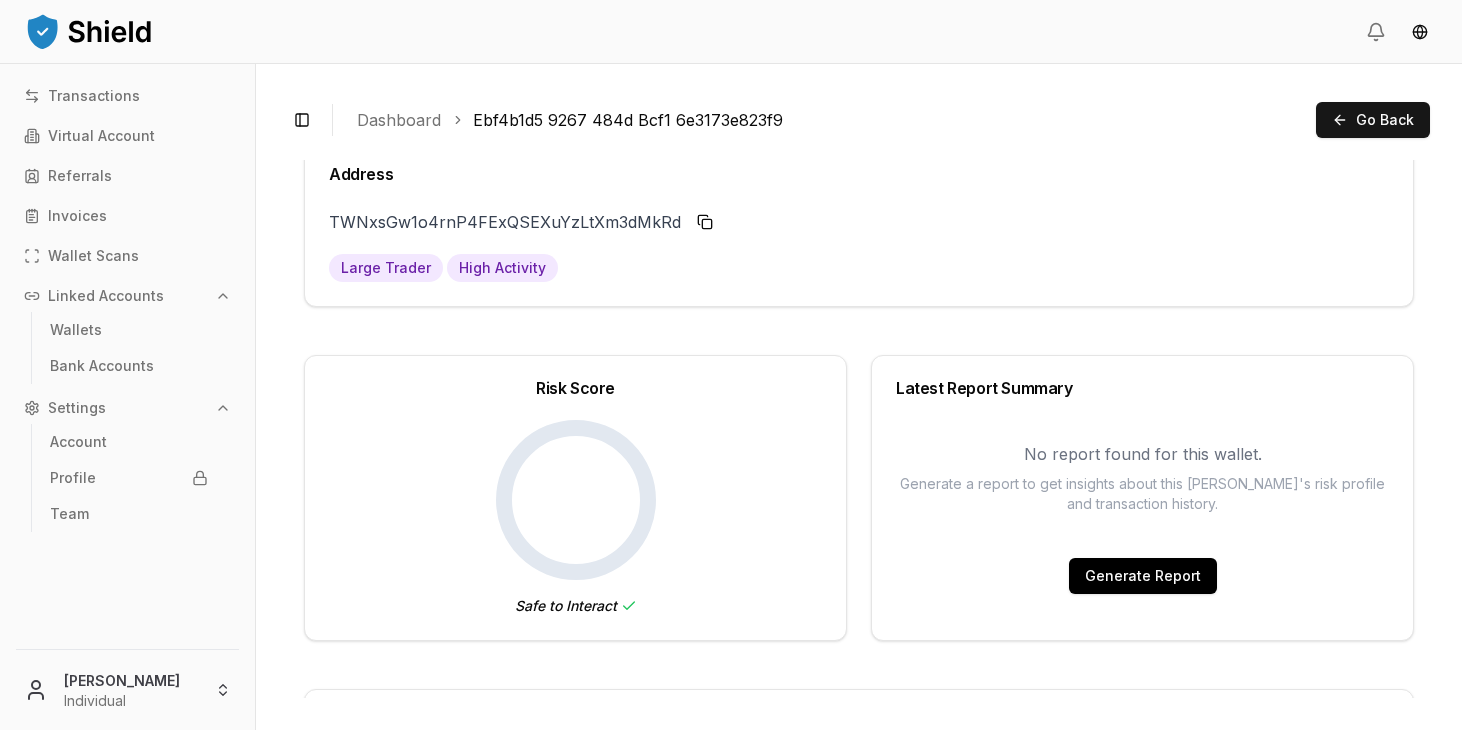 click on "Generate Report" at bounding box center (1143, 576) 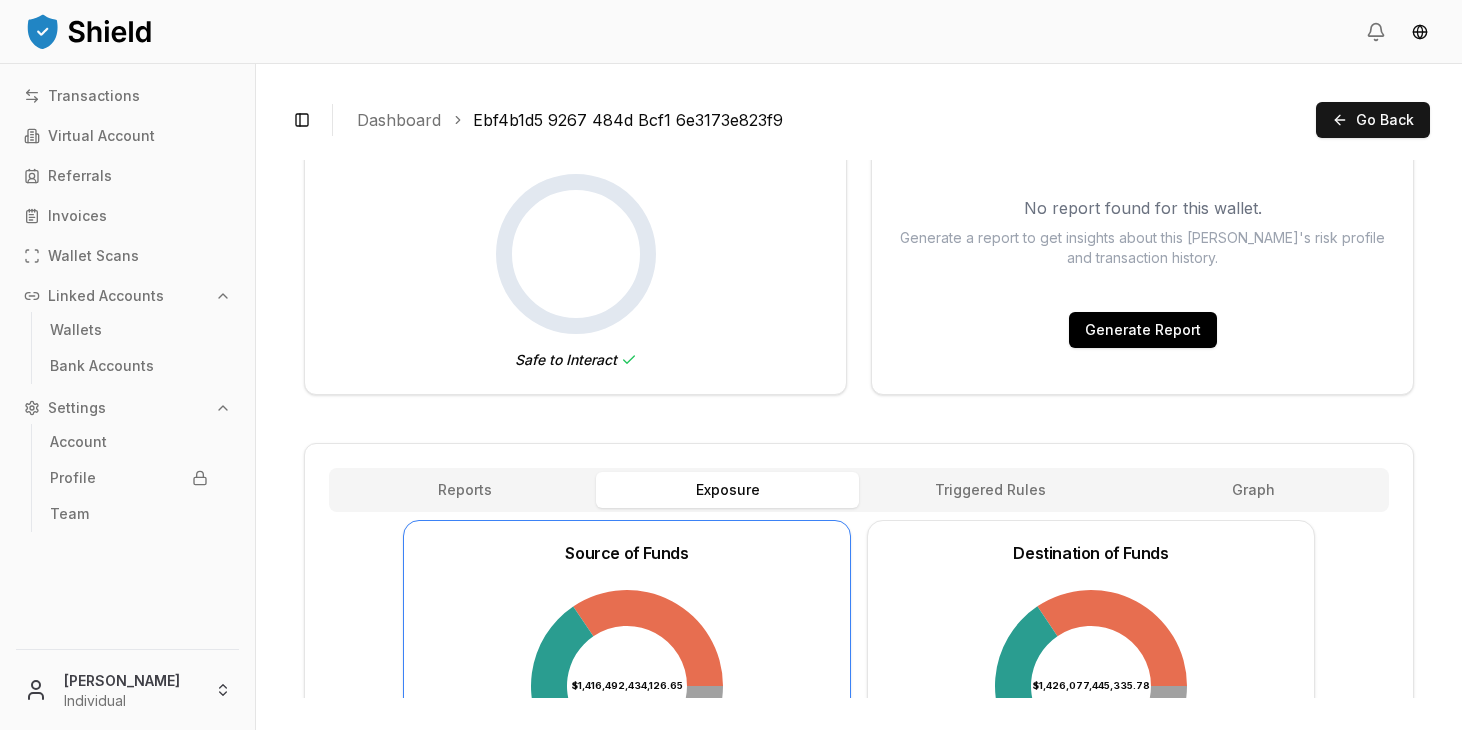 scroll, scrollTop: 288, scrollLeft: 0, axis: vertical 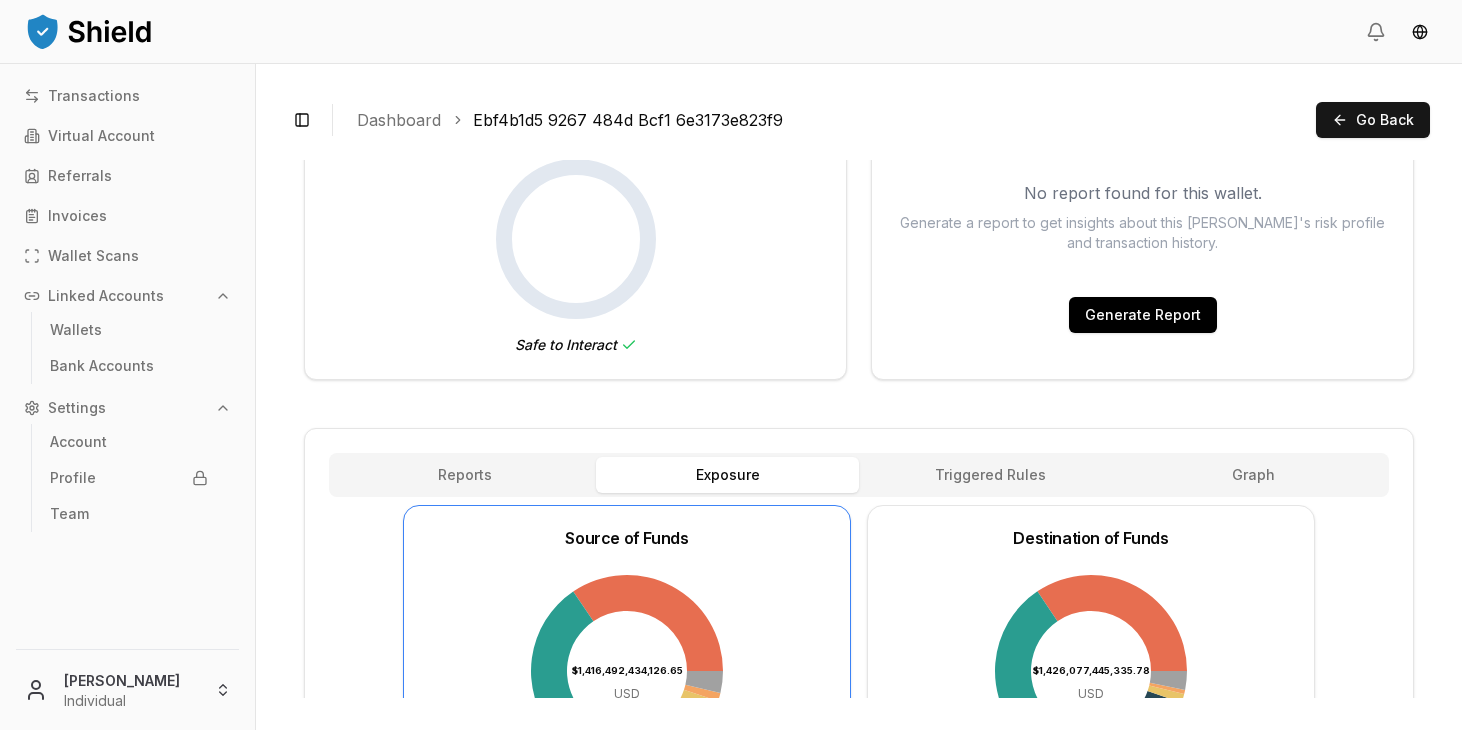 click on "Reports Exposure Rules Triggered Rules Graph" at bounding box center (859, 475) 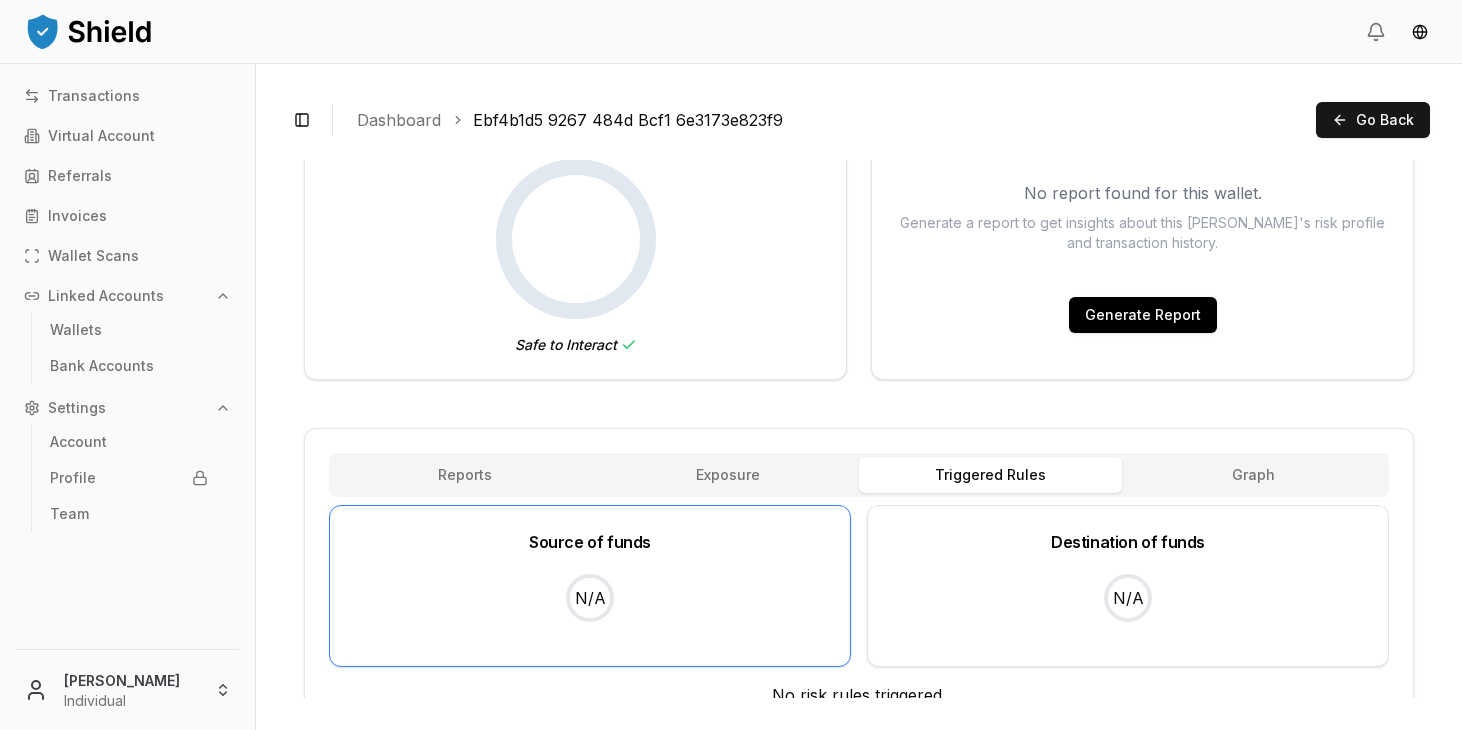 scroll, scrollTop: 322, scrollLeft: 0, axis: vertical 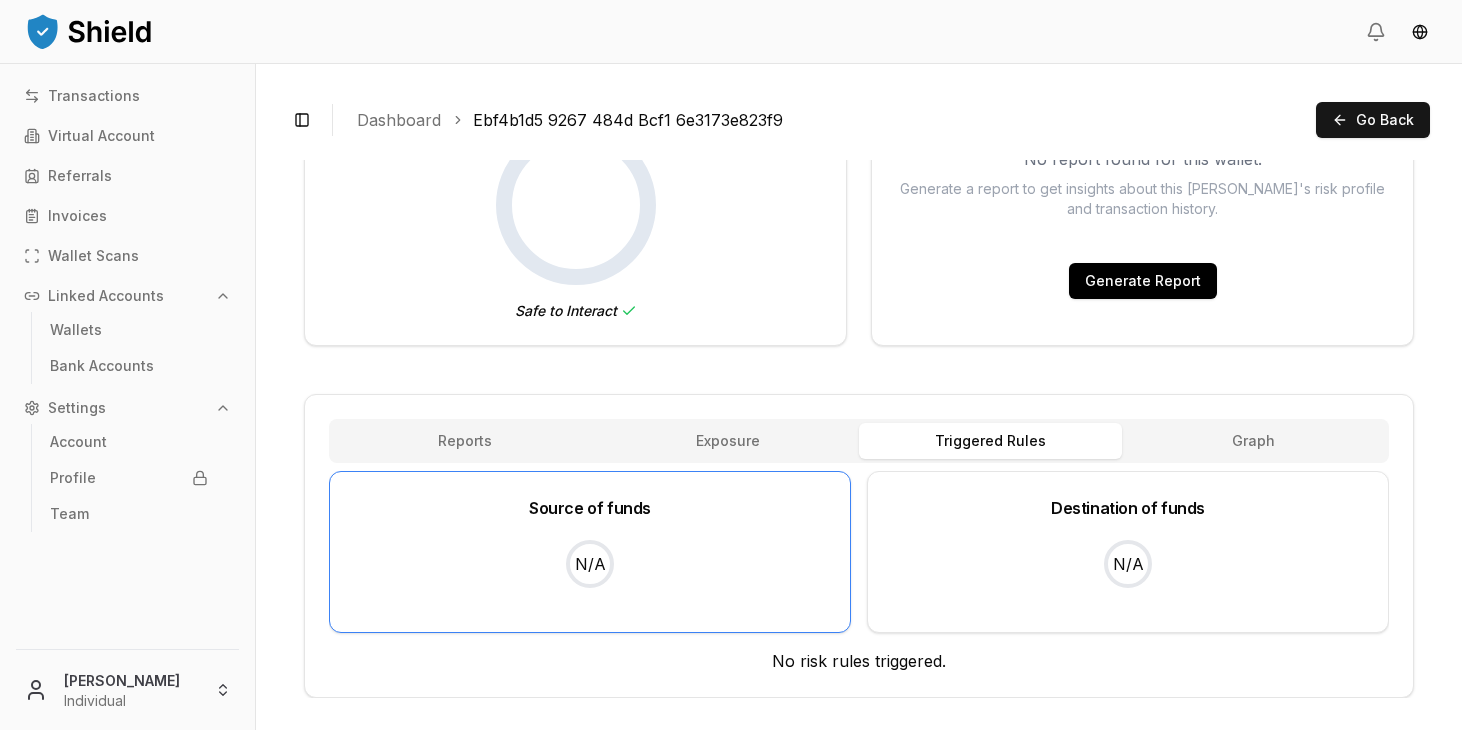 click on "Exposure" at bounding box center [727, 441] 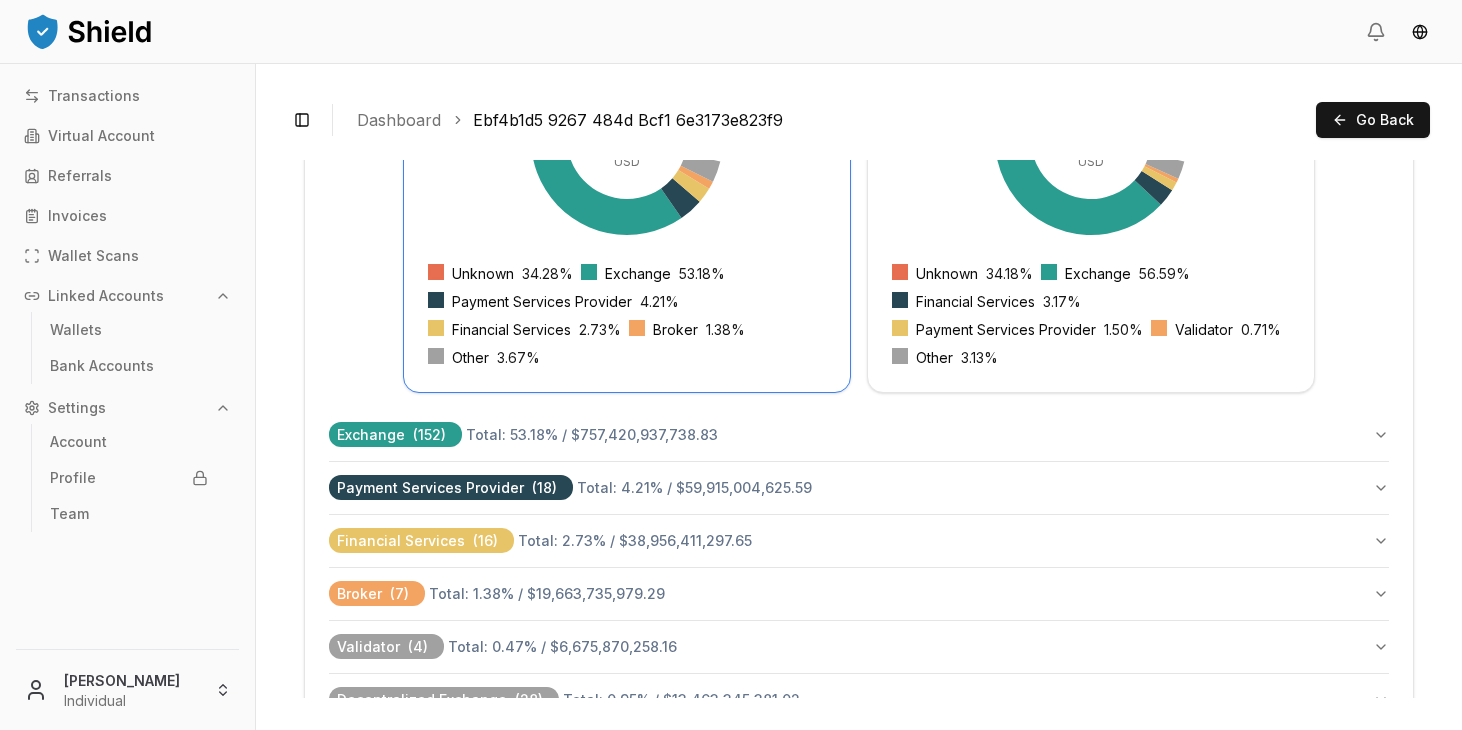 scroll, scrollTop: 847, scrollLeft: 0, axis: vertical 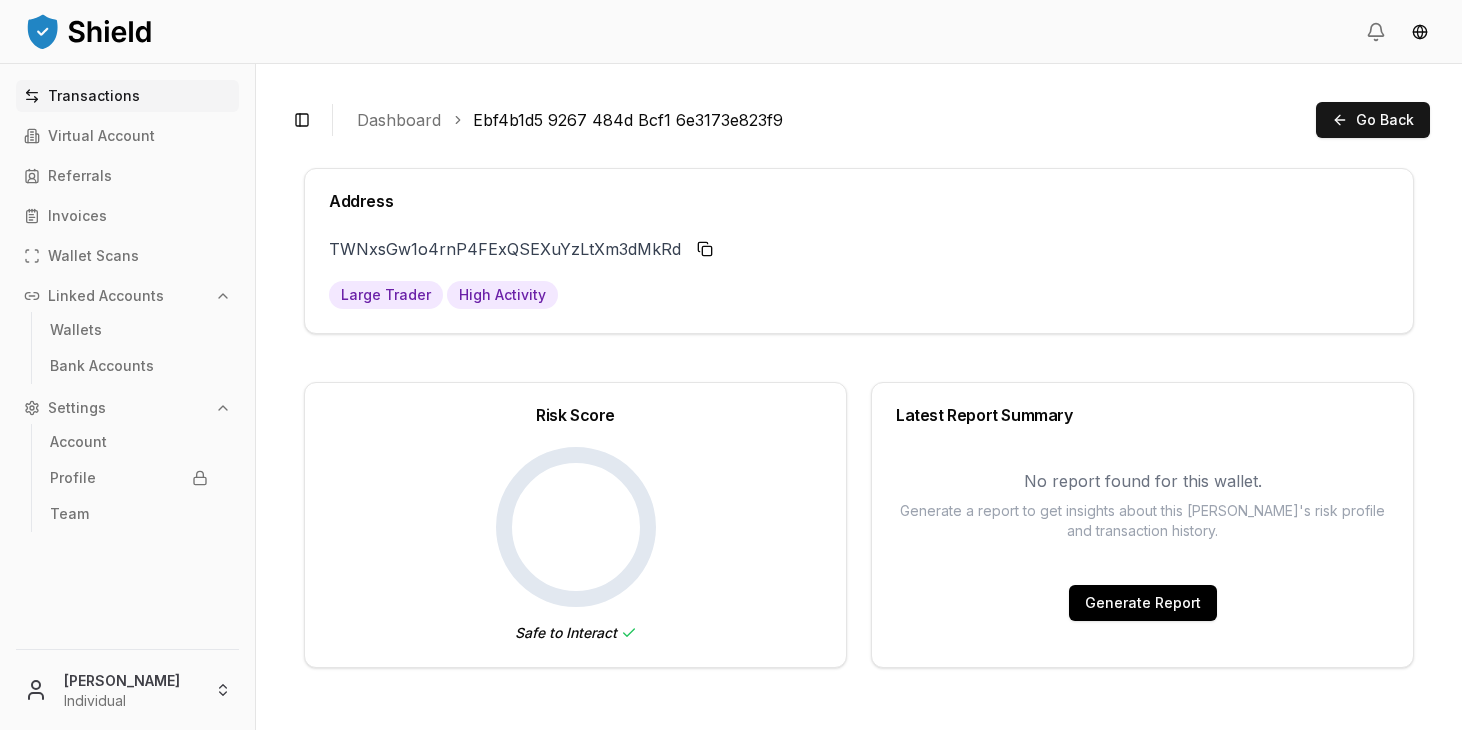 click on "Transactions" at bounding box center (94, 96) 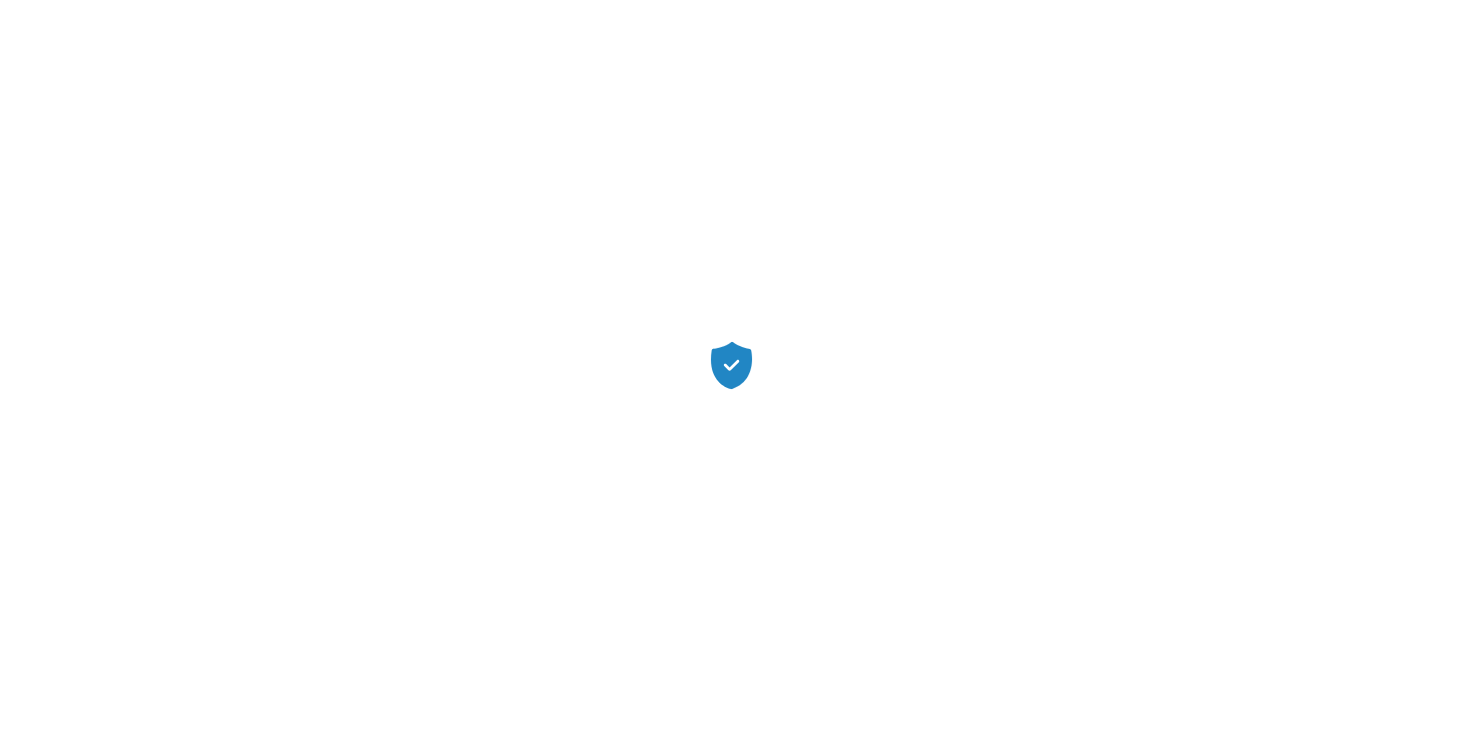 scroll, scrollTop: 0, scrollLeft: 0, axis: both 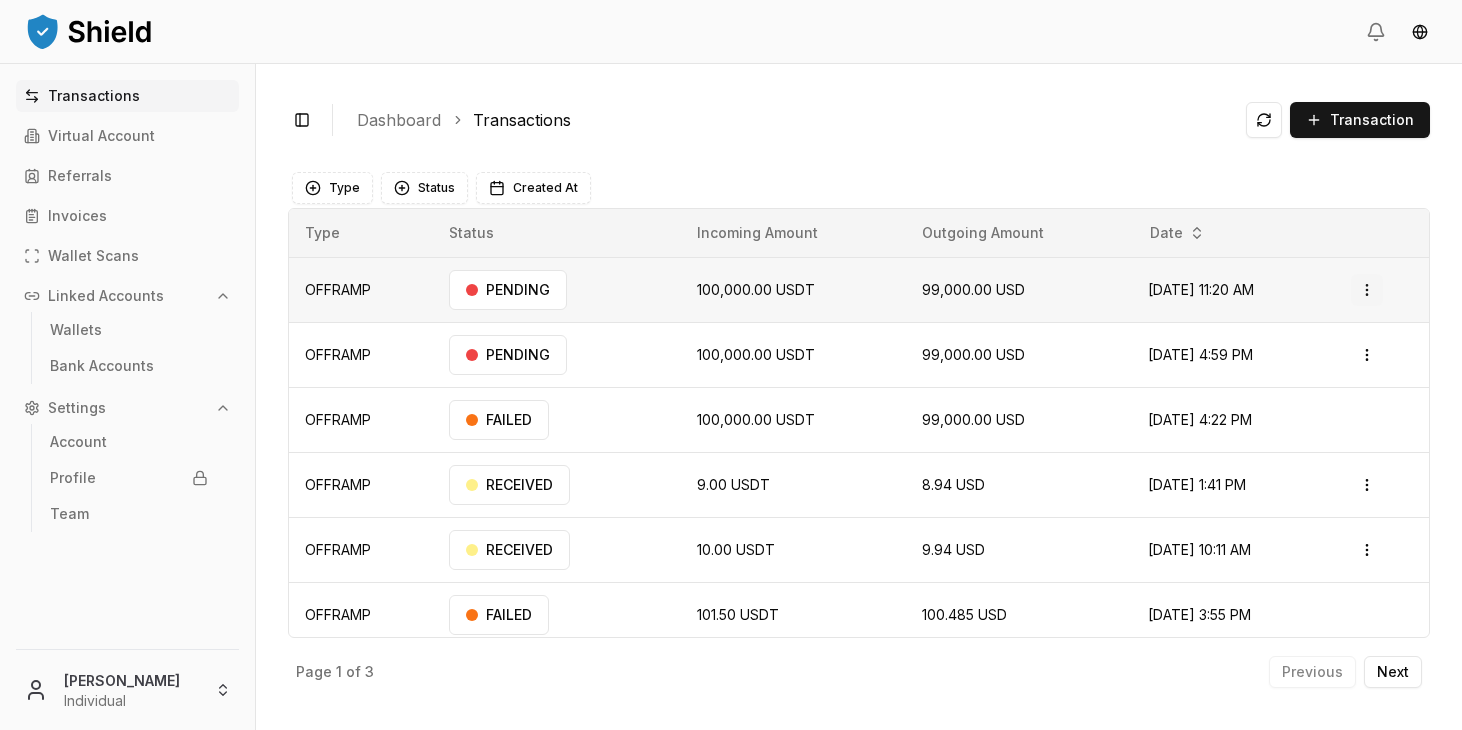 click on "Transactions Virtual Account Referrals Invoices Wallet Scans Linked Accounts Wallets Bank Accounts Settings Account Profile Team [PERSON_NAME] Individual Toggle Sidebar Dashboard Transactions   Transaction OFFRAMP   100,000.00 USDT   99,000.00 USD [DATE] 11:20 AM PENDING Open menu OFFRAMP   100,000.00 USDT   99,000.00 USD [DATE] 4:59 PM PENDING Open menu OFFRAMP   100,000.00 USDT   99,000.00 USD [DATE] 4:22 PM FAILED OFFRAMP   9.00 USDT   8.94 USD [DATE] 1:41 PM RECEIVED Open menu OFFRAMP   10.00 USDT   9.94 USD [DATE] 10:11 AM RECEIVED Open menu OFFRAMP   101.50 USDT   100.485 USD [DATE] 3:55 PM FAILED OFFRAMP   100,000.00 USDT   99,000.00 USD [DATE] 1:17 PM PENDING Open menu ONRAMP   1,650.00 USD   1,648.35 USDT [DATE] 4:13 PM PROCESSED Open menu Page 1 of 3 Previous Next Type Status Created At Type Status Incoming Amount Outgoing Amount Date   OFFRAMP   PENDING   100,000.00   USDT   99,000.00   USD   [DATE] 11:20 AM   Open menu   OFFRAMP" at bounding box center (731, 365) 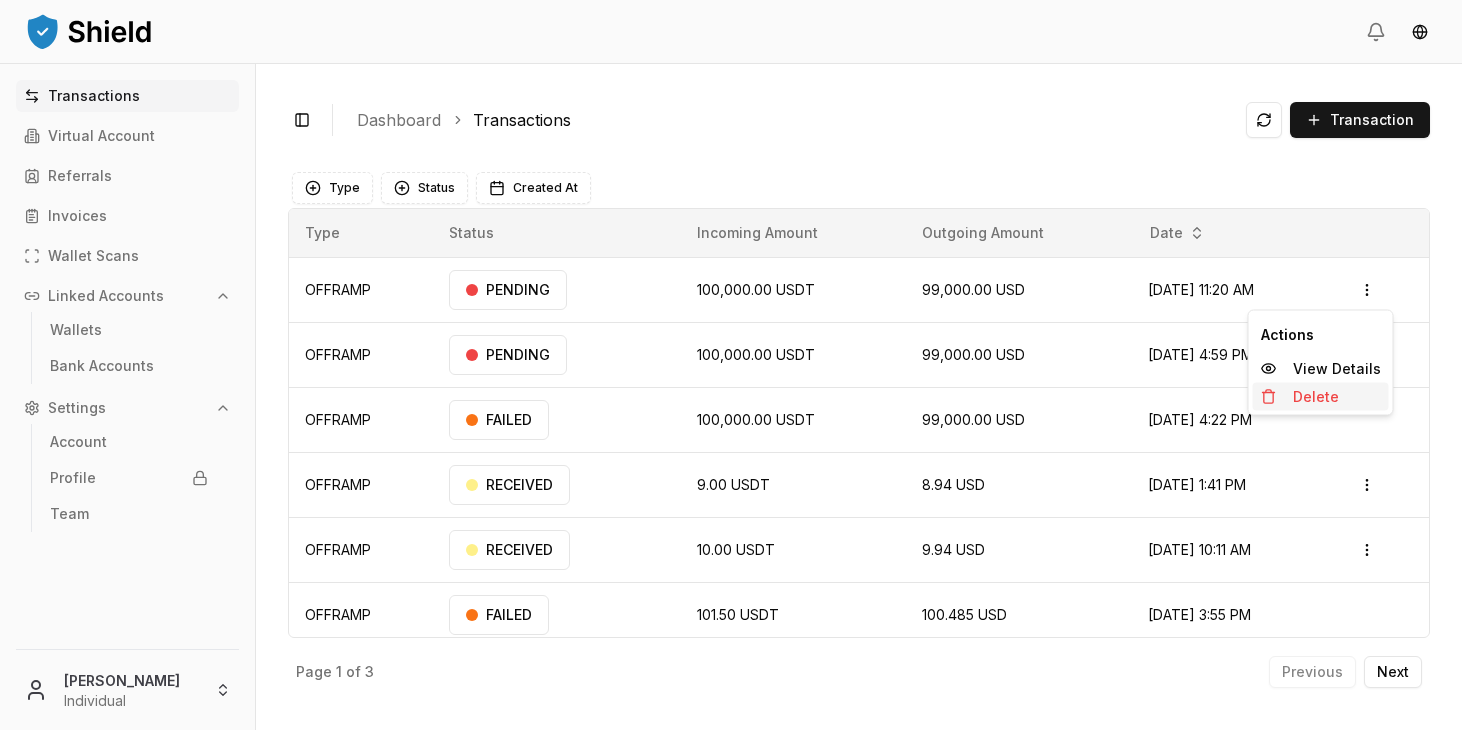 click on "Delete" at bounding box center (1316, 397) 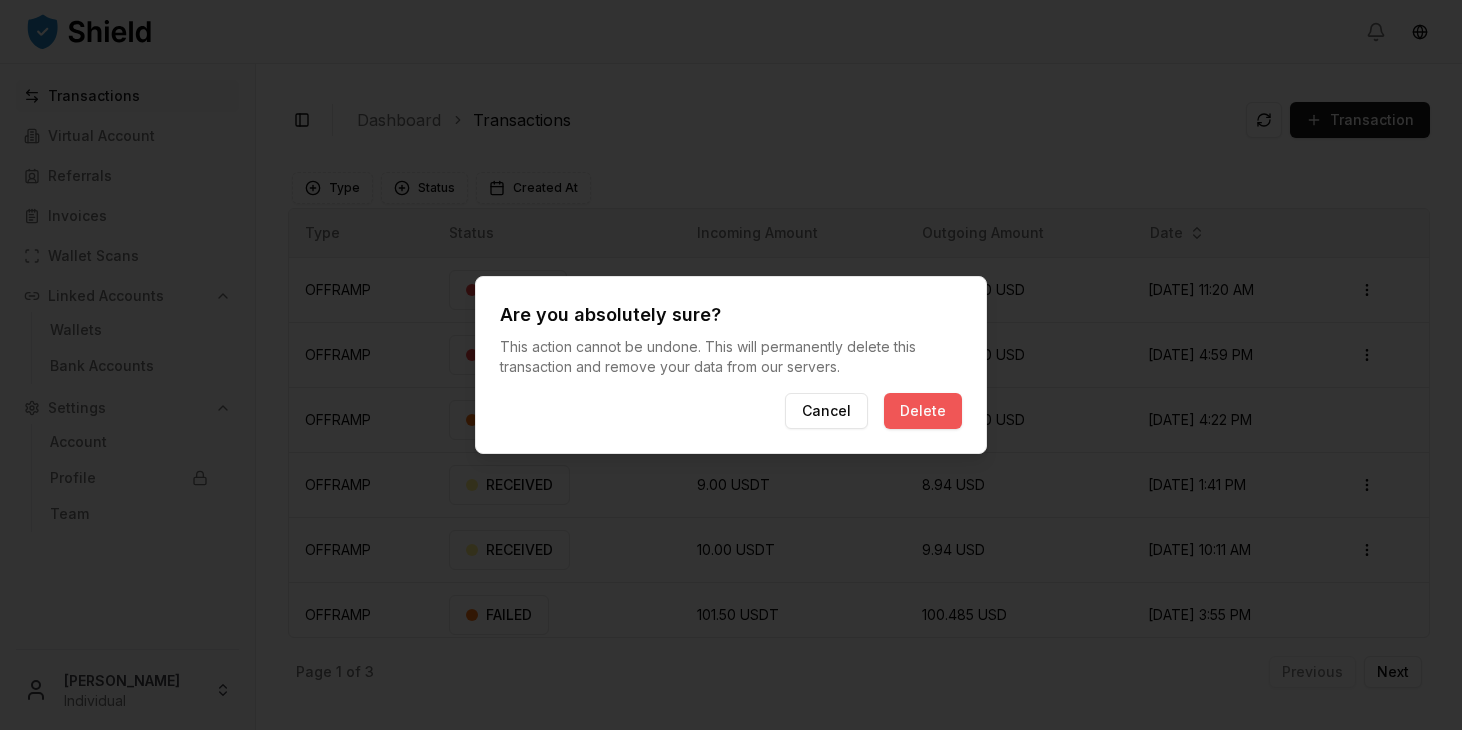 click on "Delete" at bounding box center [923, 411] 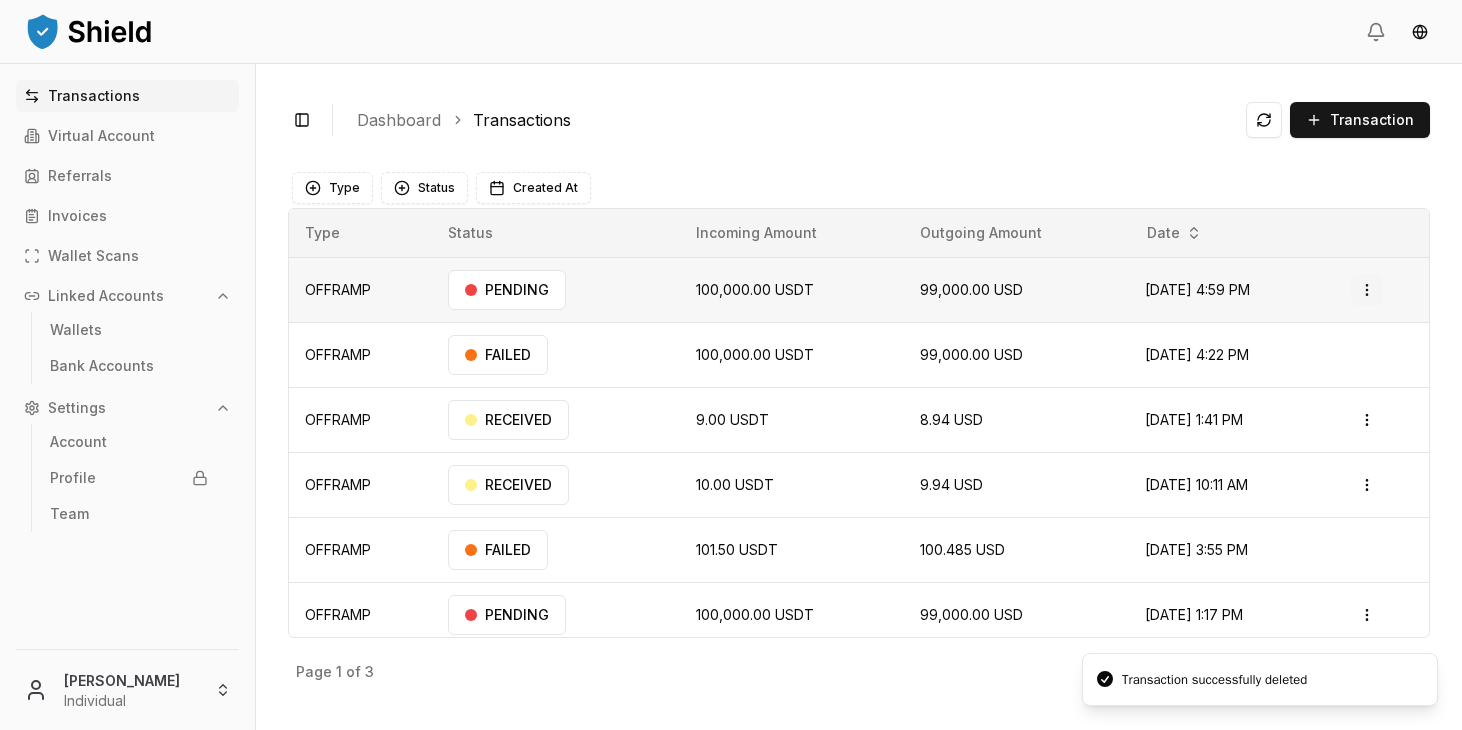 click on "Transactions Virtual Account Referrals Invoices Wallet Scans Linked Accounts Wallets Bank Accounts Settings Account Profile Team [PERSON_NAME] Individual Toggle Sidebar Dashboard Transactions   Transaction OFFRAMP   100,000.00 USDT   99,000.00 USD [DATE] 4:59 PM PENDING Open menu OFFRAMP   100,000.00 USDT   99,000.00 USD [DATE] 4:22 PM FAILED OFFRAMP   9.00 USDT   8.94 USD [DATE] 1:41 PM RECEIVED Open menu OFFRAMP   10.00 USDT   9.94 USD [DATE] 10:11 AM RECEIVED Open menu OFFRAMP   101.50 USDT   100.485 USD [DATE] 3:55 PM FAILED OFFRAMP   100,000.00 USDT   99,000.00 USD [DATE] 1:17 PM PENDING Open menu ONRAMP   1,650.00 USD   1,648.35 USDT [DATE] 4:13 PM PROCESSED Open menu ONRAMP   1,436.00 USD   1,434.56 USDT [DATE] 12:34 PM PROCESSED Open menu Page 1 of 3 Previous Next Type Status Created At Type Status Incoming Amount Outgoing Amount Date   OFFRAMP   PENDING   100,000.00   USDT   99,000.00   USD   [DATE] 4:59 PM   Open menu   OFFRAMP   FAILED" at bounding box center [731, 365] 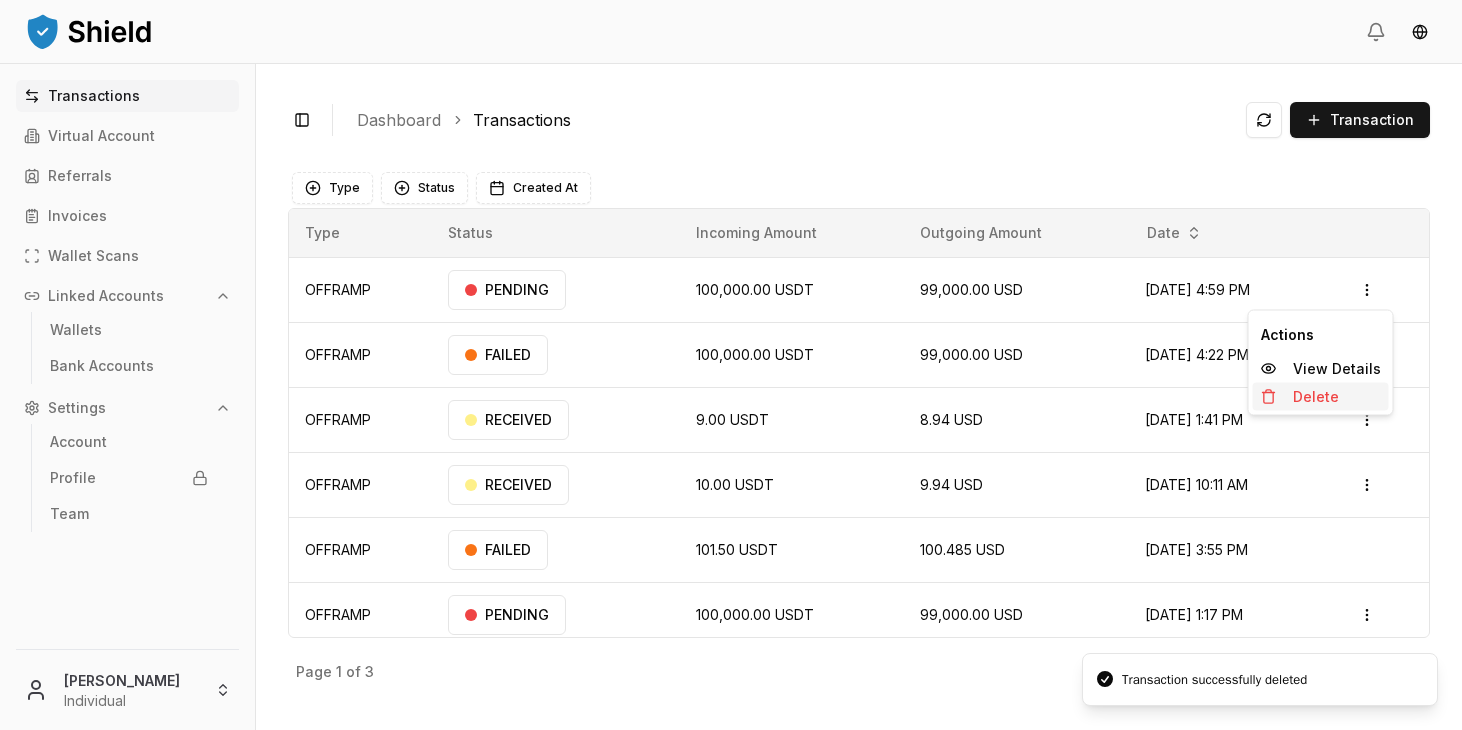 click on "Delete" at bounding box center [1316, 397] 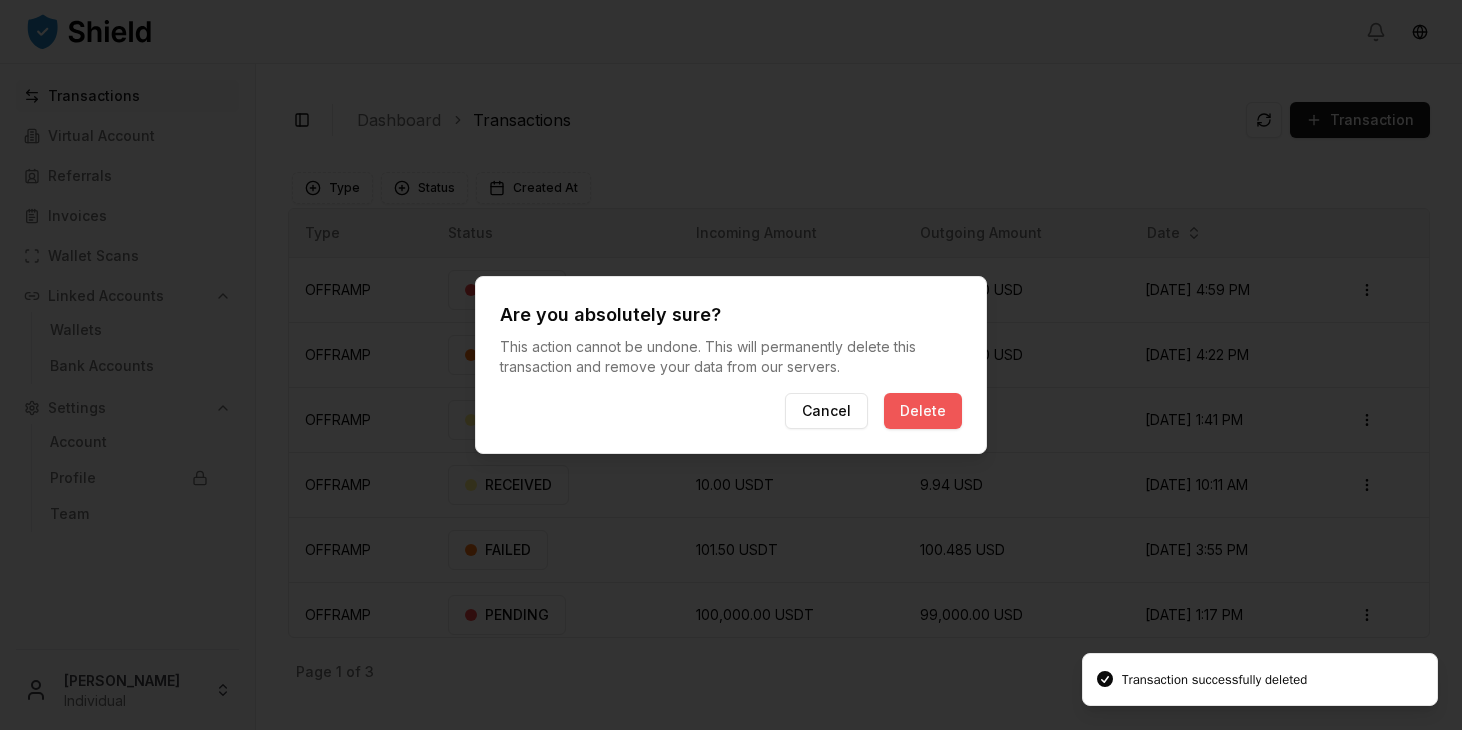 click on "Delete" at bounding box center (923, 411) 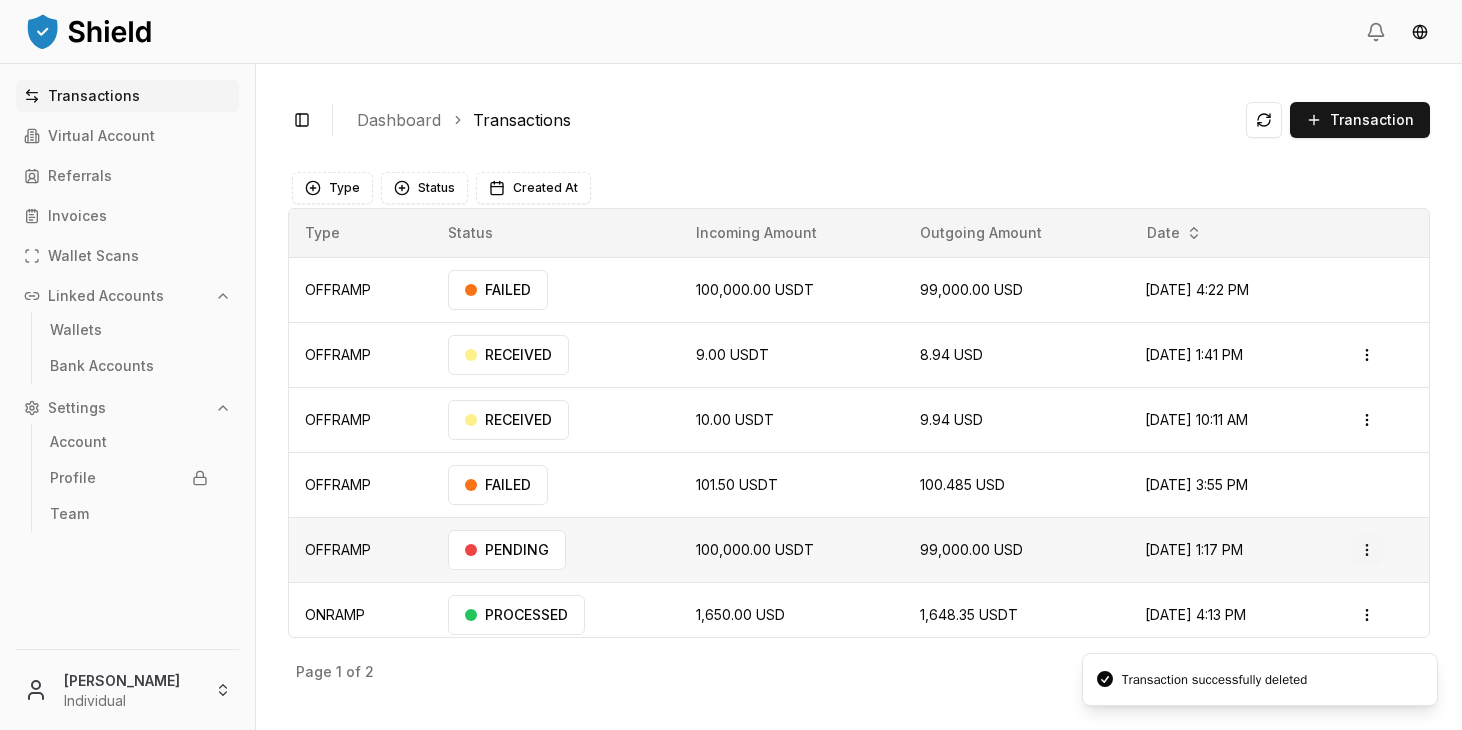 click on "Transactions Virtual Account Referrals Invoices Wallet Scans Linked Accounts Wallets Bank Accounts Settings Account Profile Team Emmanuel Udotong Individual Toggle Sidebar Dashboard Transactions   Transaction OFFRAMP   100,000.00 USDT   99,000.00 USD Jun 11, 2025, 4:22 PM FAILED OFFRAMP   9.00 USDT   8.94 USD Jun 2, 2025, 1:41 PM RECEIVED Open menu OFFRAMP   10.00 USDT   9.94 USD Jun 2, 2025, 10:11 AM RECEIVED Open menu OFFRAMP   101.50 USDT   100.485 USD May 30, 2025, 3:55 PM FAILED OFFRAMP   100,000.00 USDT   99,000.00 USD May 20, 2025, 1:17 PM PENDING Open menu ONRAMP   1,650.00 USD   1,648.35 USDT Dec 13, 2024, 4:13 PM PROCESSED Open menu ONRAMP   1,436.00 USD   1,434.56 USDT Dec 10, 2024, 12:34 PM PROCESSED Open menu ONRAMP   1,730.00 USD   1,728.27 USDT Nov 29, 2024, 3:06 PM PROCESSED Open menu Page 1 of 2 Previous Next Type Status Created At Type Status Incoming Amount Outgoing Amount Date   OFFRAMP   FAILED   100,000.00   USDT   99,000.00   USD   Jun 11, 2025, 4:22 PM     OFFRAMP   RECEIVED   9.00" at bounding box center (731, 365) 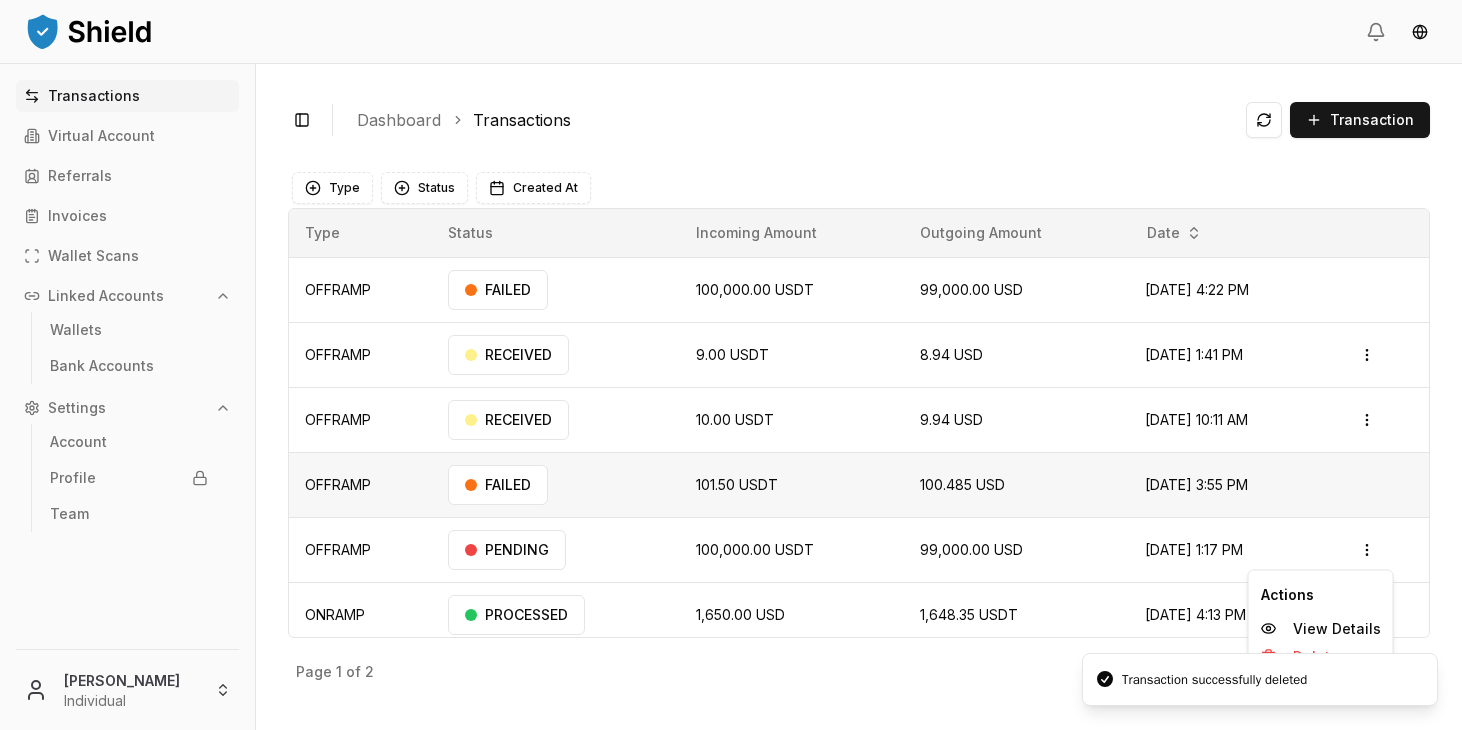 click on "Transactions Virtual Account Referrals Invoices Wallet Scans Linked Accounts Wallets Bank Accounts Settings Account Profile Team Emmanuel Udotong Individual Toggle Sidebar Dashboard Transactions   Transaction OFFRAMP   100,000.00 USDT   99,000.00 USD Jun 11, 2025, 4:22 PM FAILED OFFRAMP   9.00 USDT   8.94 USD Jun 2, 2025, 1:41 PM RECEIVED Open menu OFFRAMP   10.00 USDT   9.94 USD Jun 2, 2025, 10:11 AM RECEIVED Open menu OFFRAMP   101.50 USDT   100.485 USD May 30, 2025, 3:55 PM FAILED OFFRAMP   100,000.00 USDT   99,000.00 USD May 20, 2025, 1:17 PM PENDING Open menu ONRAMP   1,650.00 USD   1,648.35 USDT Dec 13, 2024, 4:13 PM PROCESSED Open menu ONRAMP   1,436.00 USD   1,434.56 USDT Dec 10, 2024, 12:34 PM PROCESSED Open menu ONRAMP   1,730.00 USD   1,728.27 USDT Nov 29, 2024, 3:06 PM PROCESSED Open menu Page 1 of 2 Previous Next Type Status Created At Type Status Incoming Amount Outgoing Amount Date   OFFRAMP   FAILED   100,000.00   USDT   99,000.00   USD   Jun 11, 2025, 4:22 PM     OFFRAMP   RECEIVED   9.00" at bounding box center [731, 365] 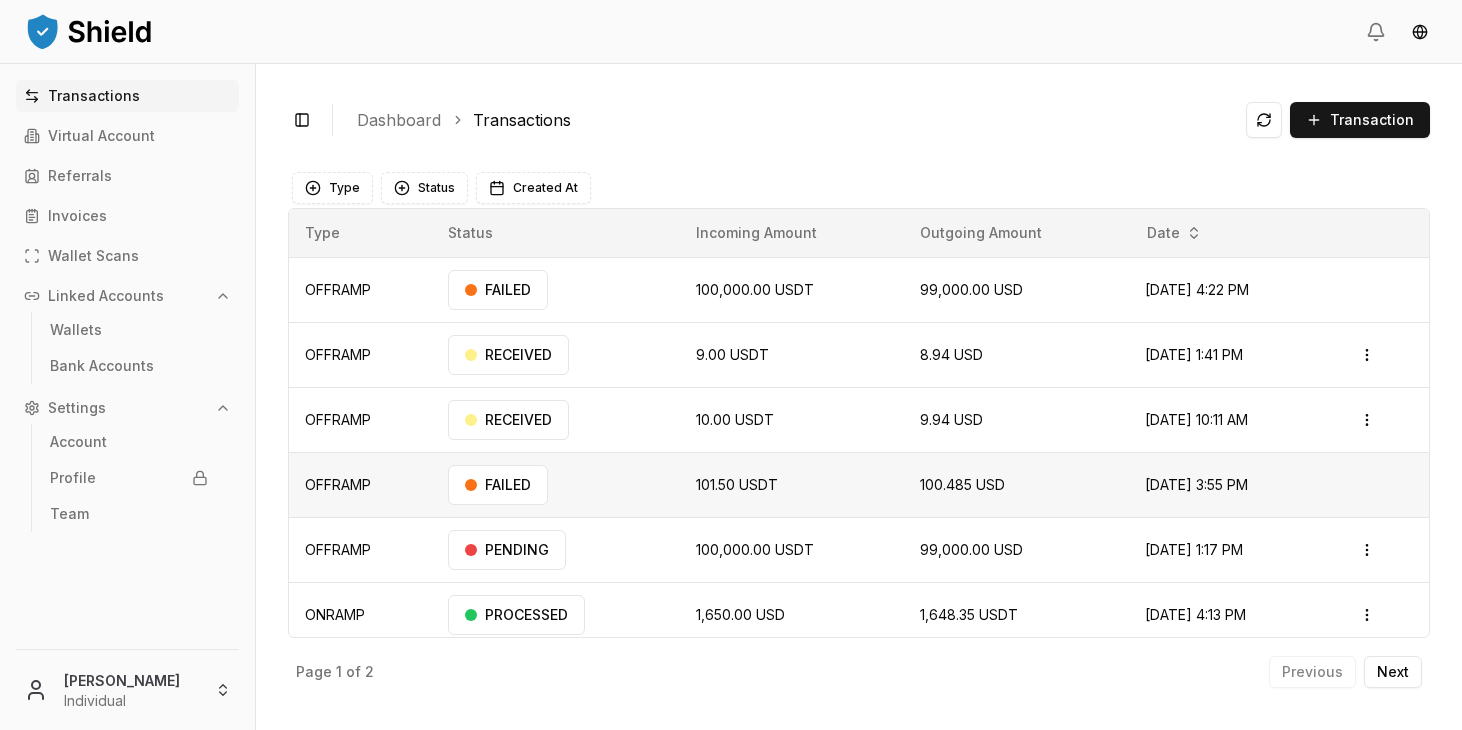 click at bounding box center [1382, 484] 